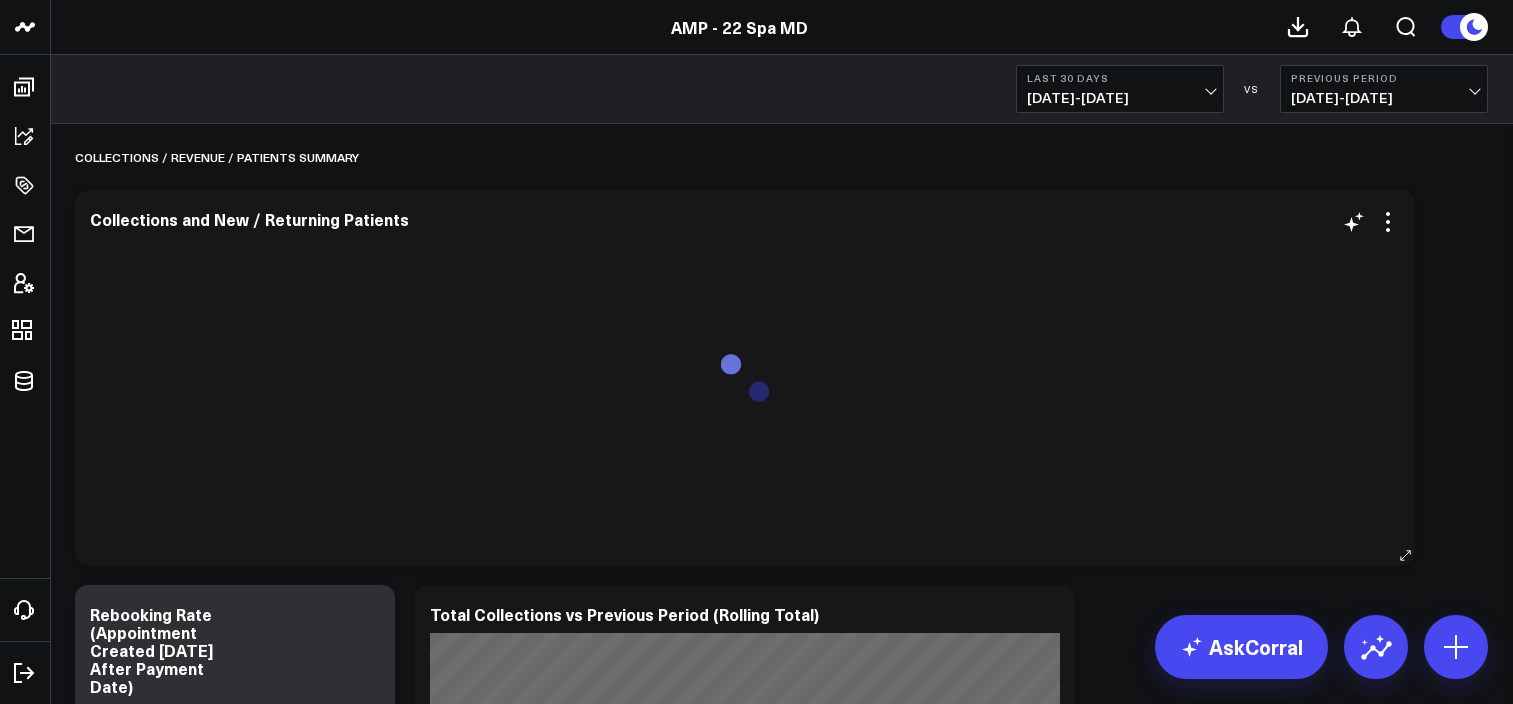 scroll, scrollTop: 0, scrollLeft: 0, axis: both 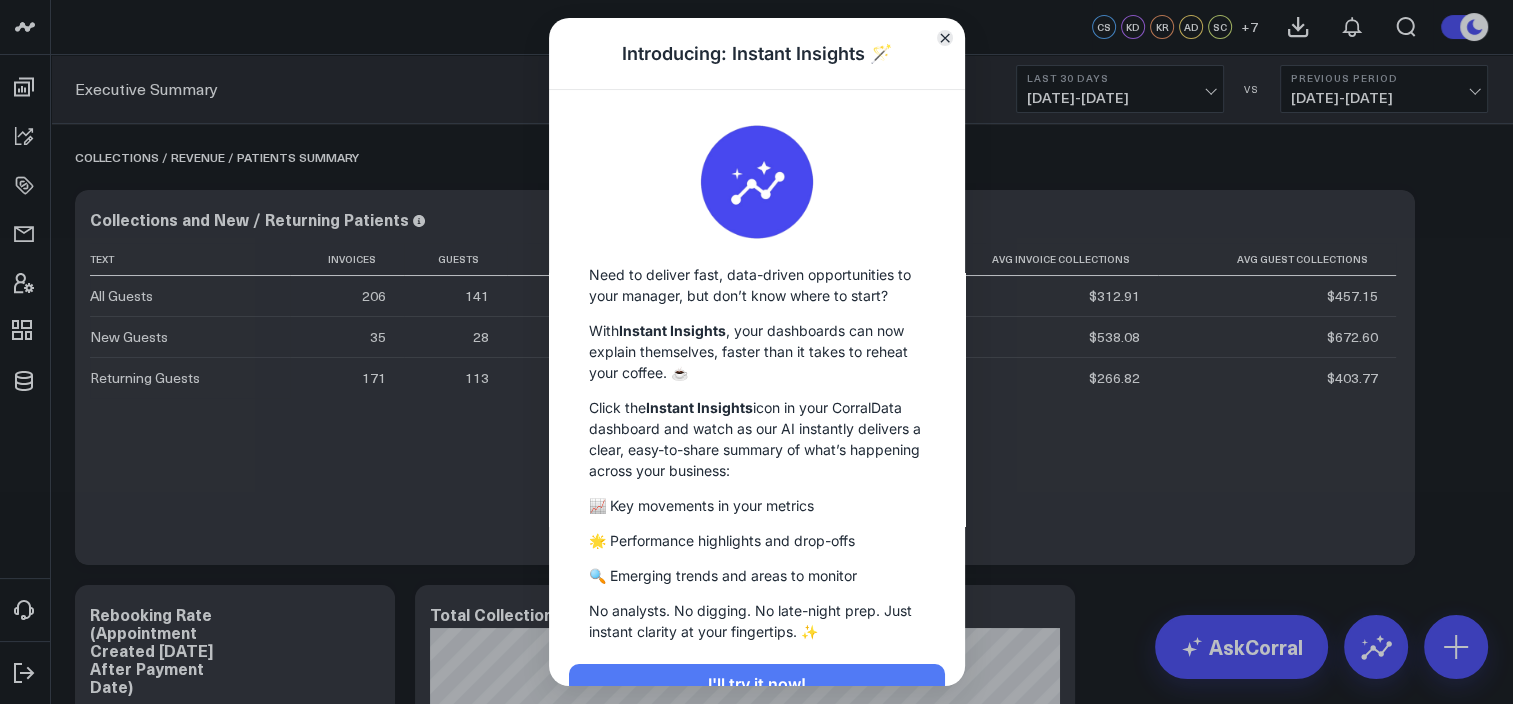 click 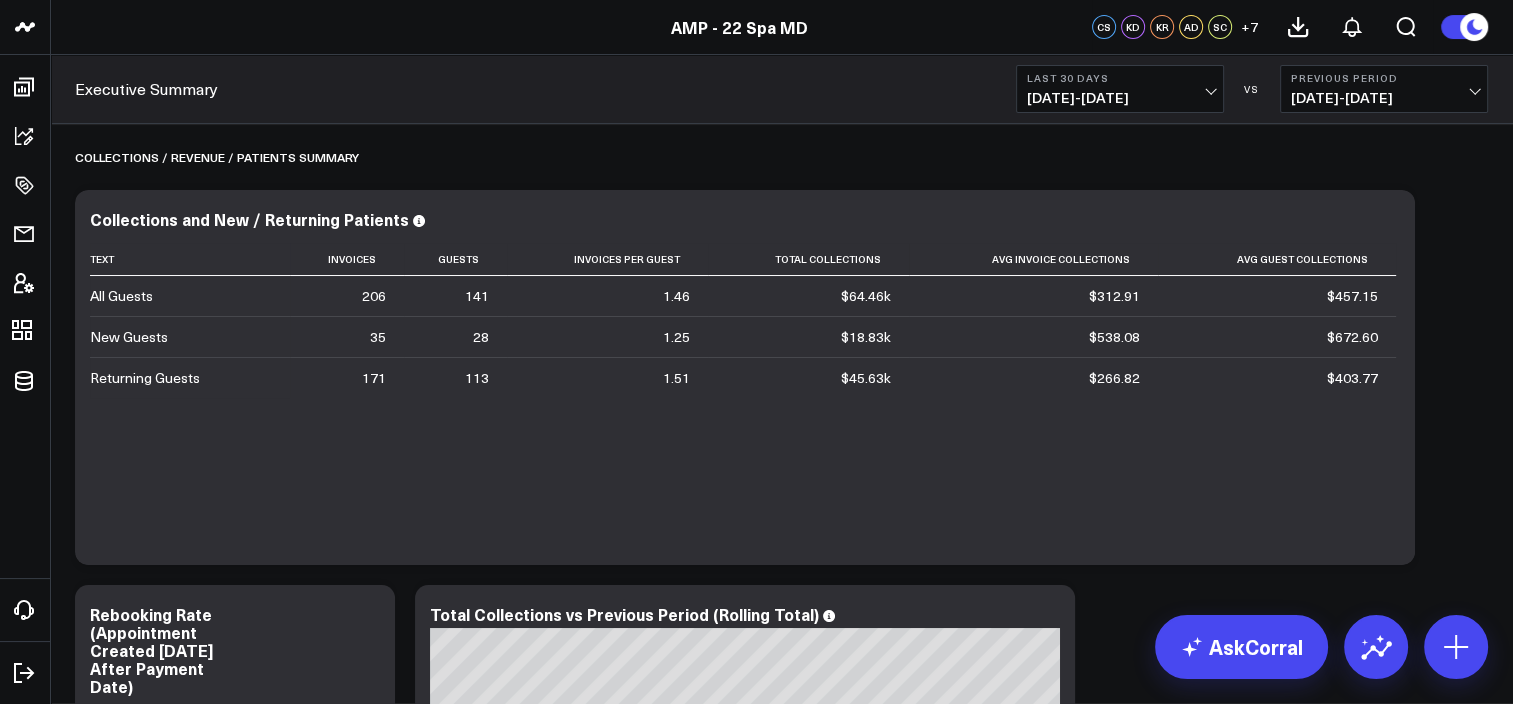 click on "Last 30 Days" at bounding box center (1120, 78) 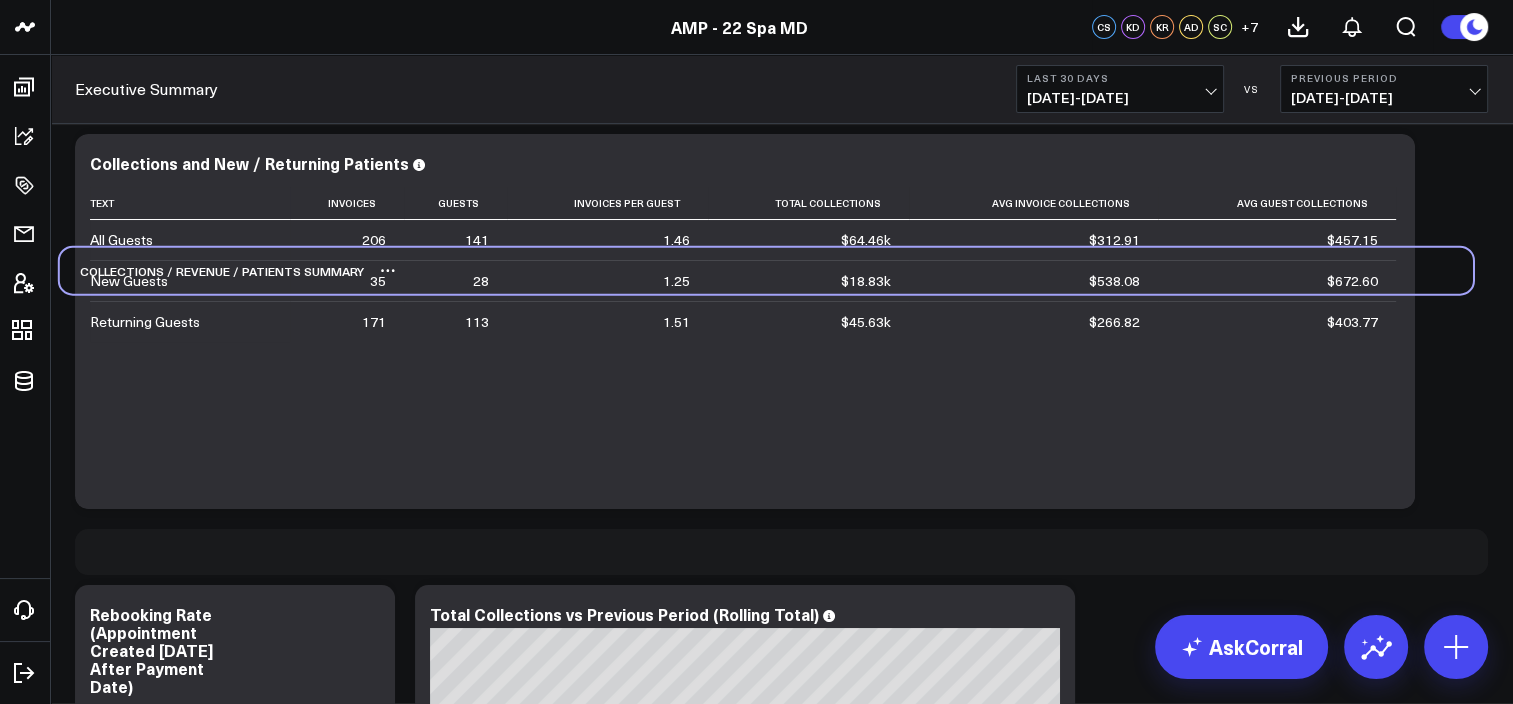 drag, startPoint x: 1225, startPoint y: 176, endPoint x: 1210, endPoint y: 286, distance: 111.01801 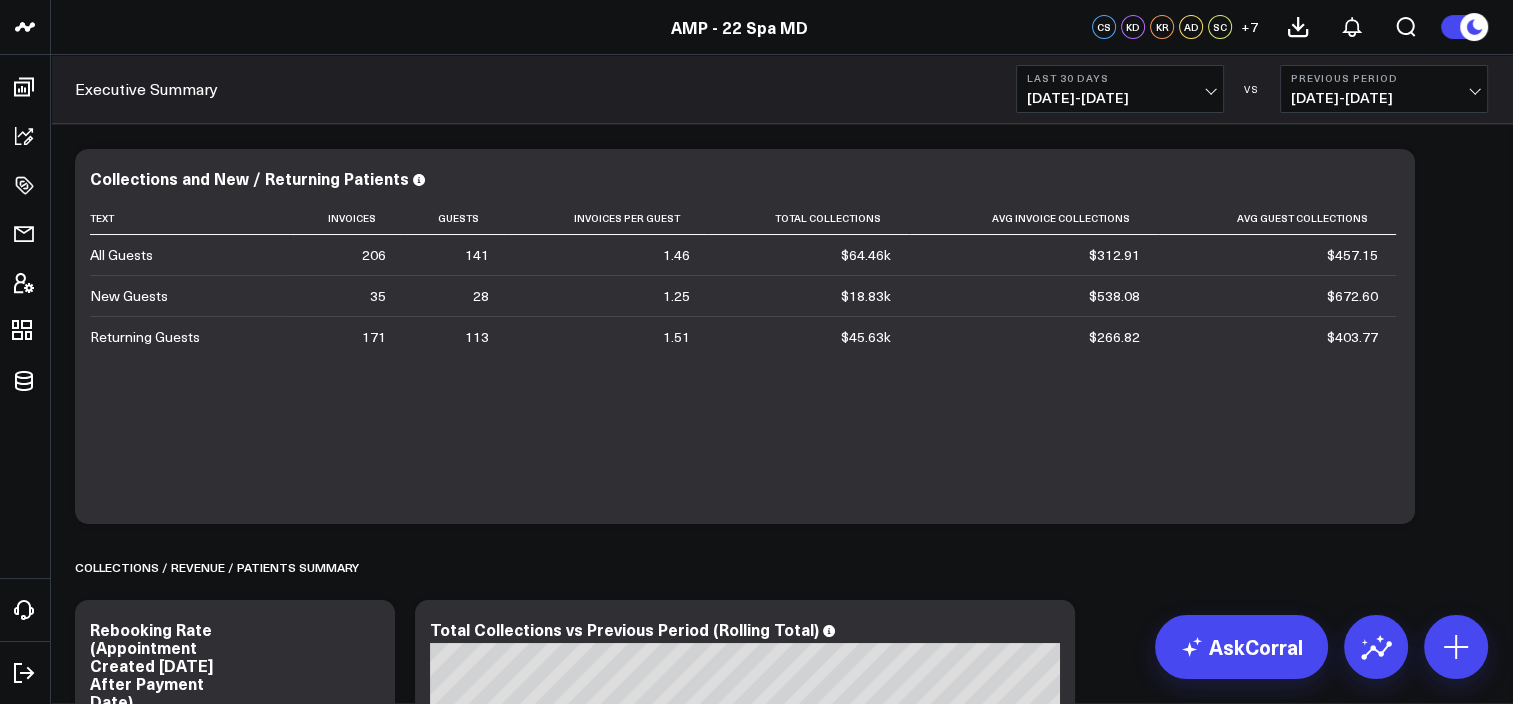 click on "06/24/25  -  07/23/25" at bounding box center [1120, 98] 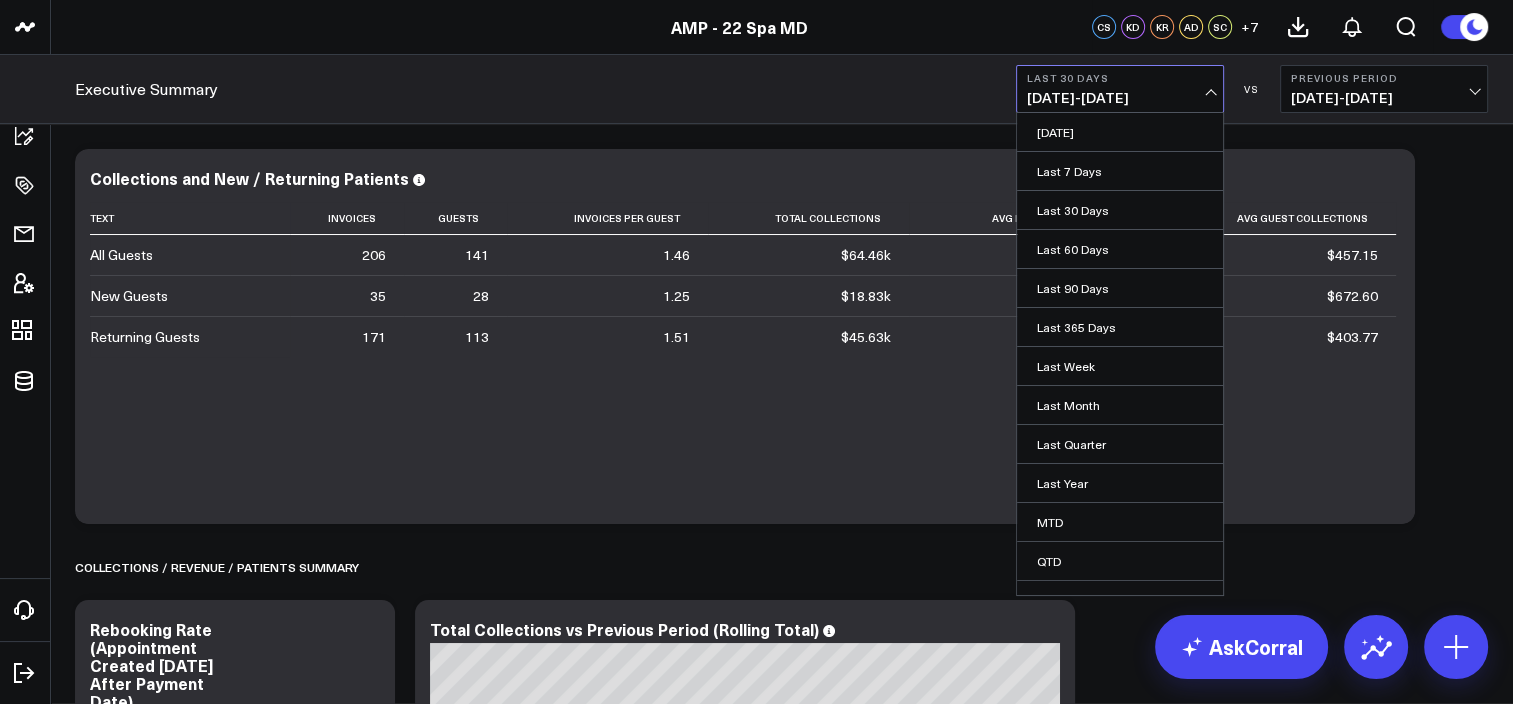 scroll, scrollTop: 60, scrollLeft: 0, axis: vertical 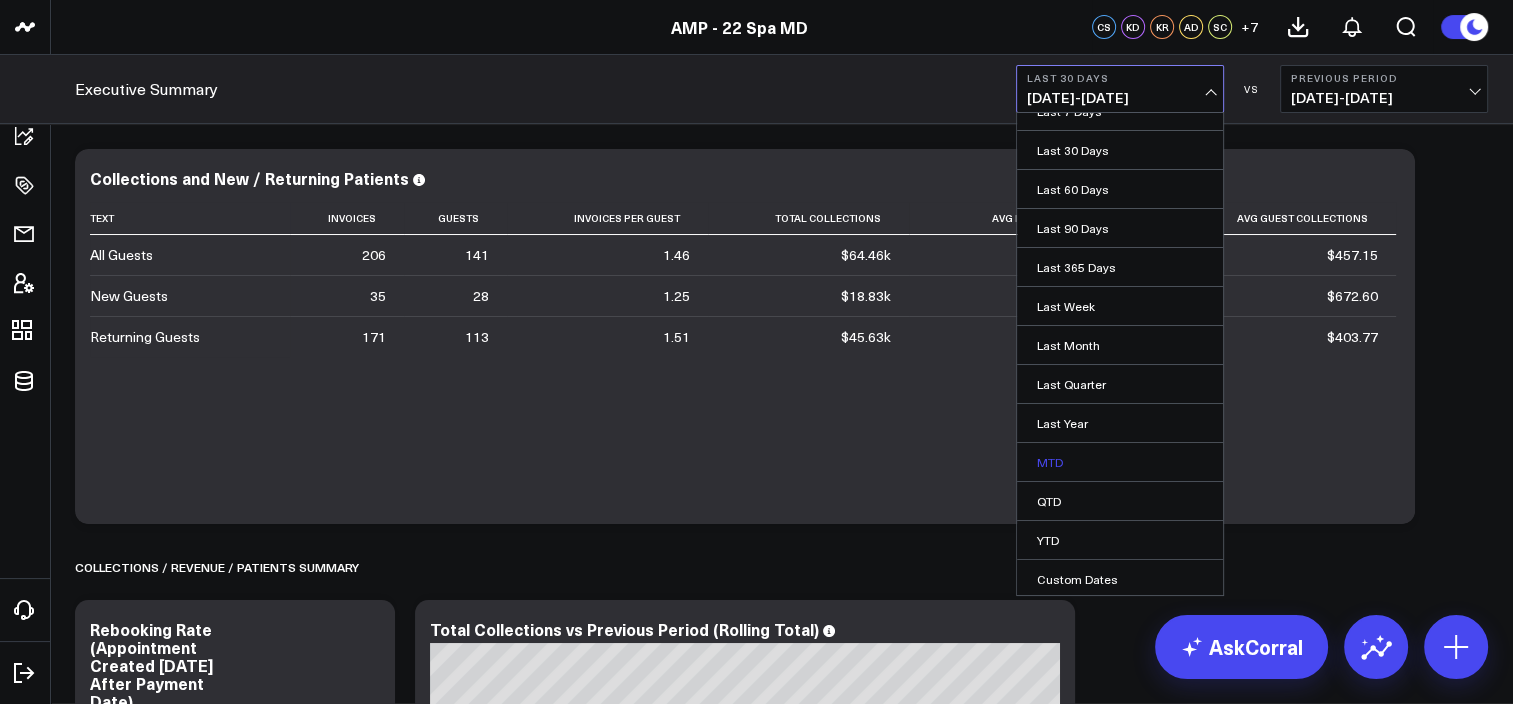 click on "MTD" at bounding box center [1120, 462] 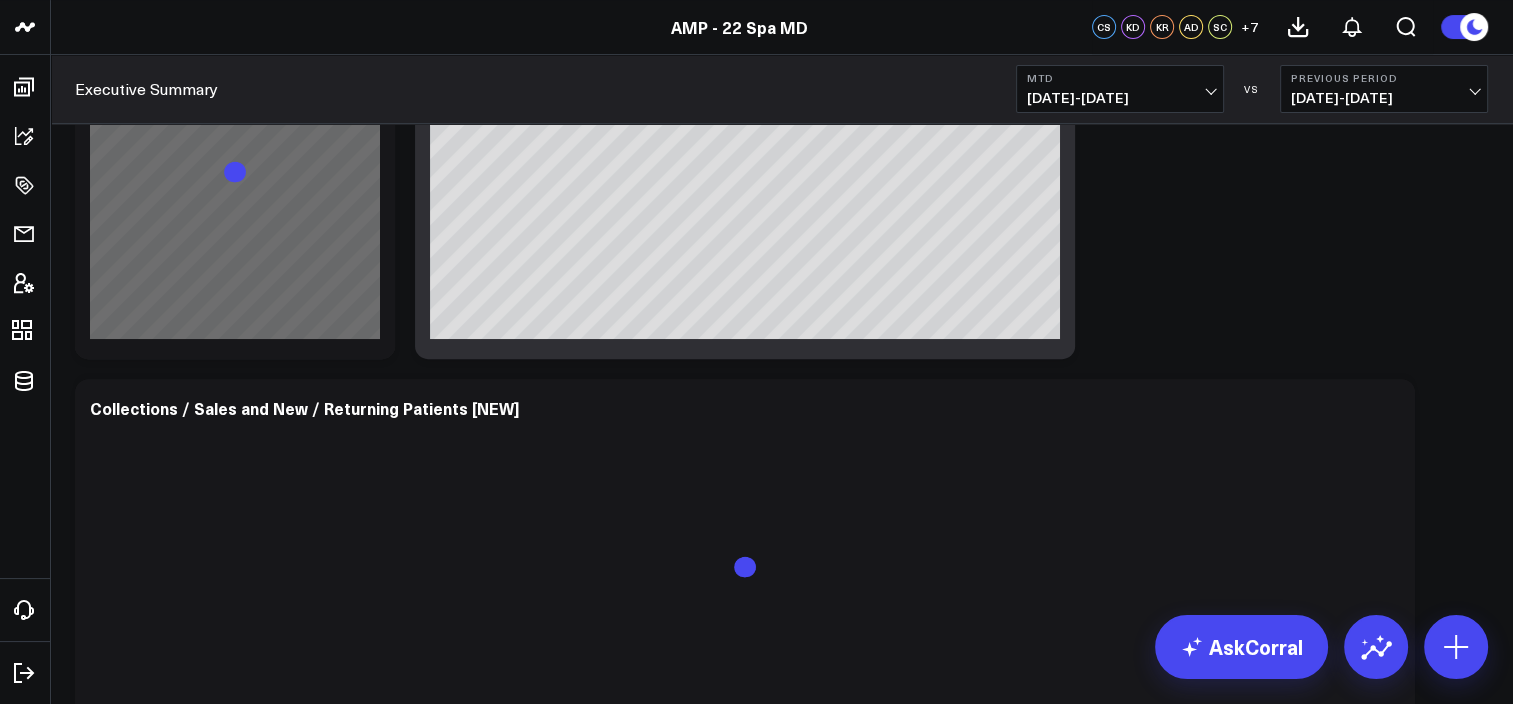 scroll, scrollTop: 821, scrollLeft: 0, axis: vertical 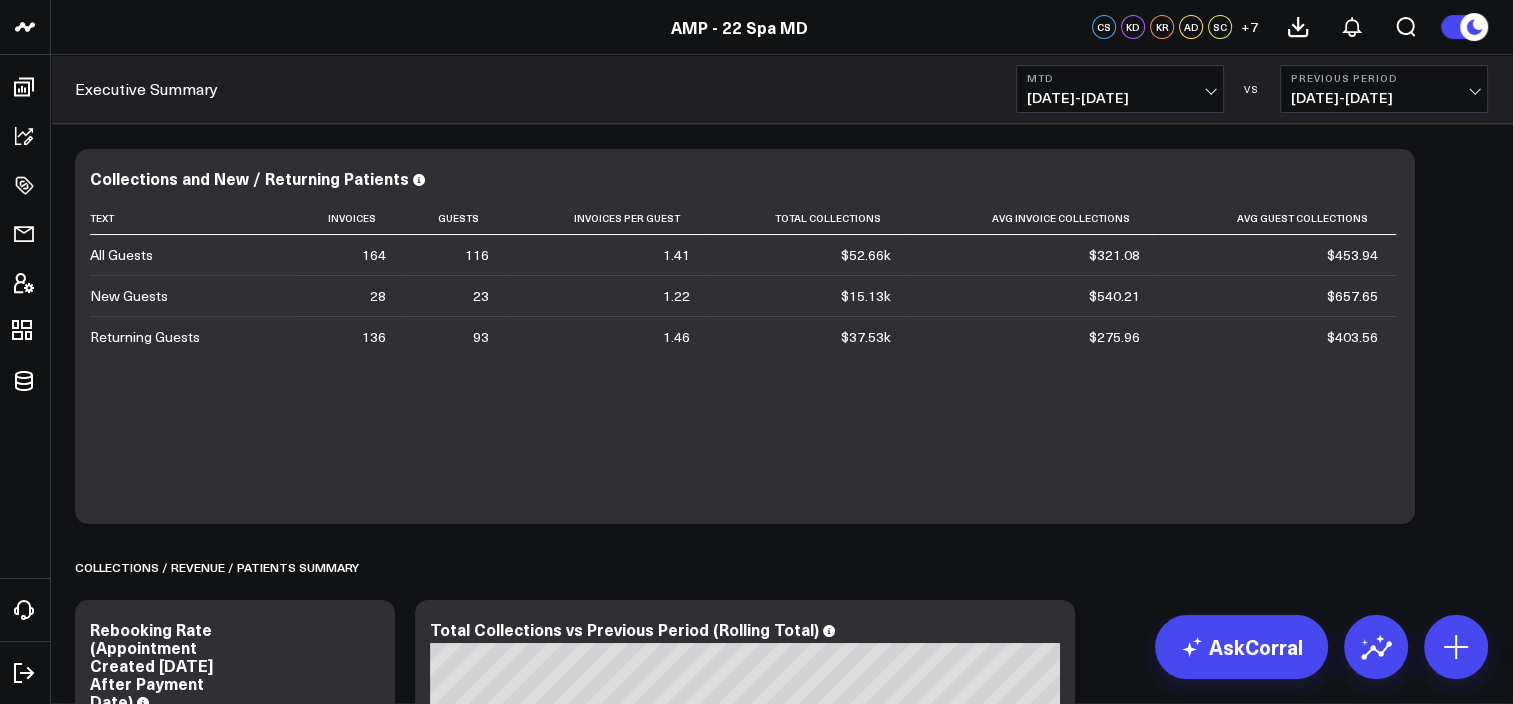 click on "Previous Period" at bounding box center [1384, 78] 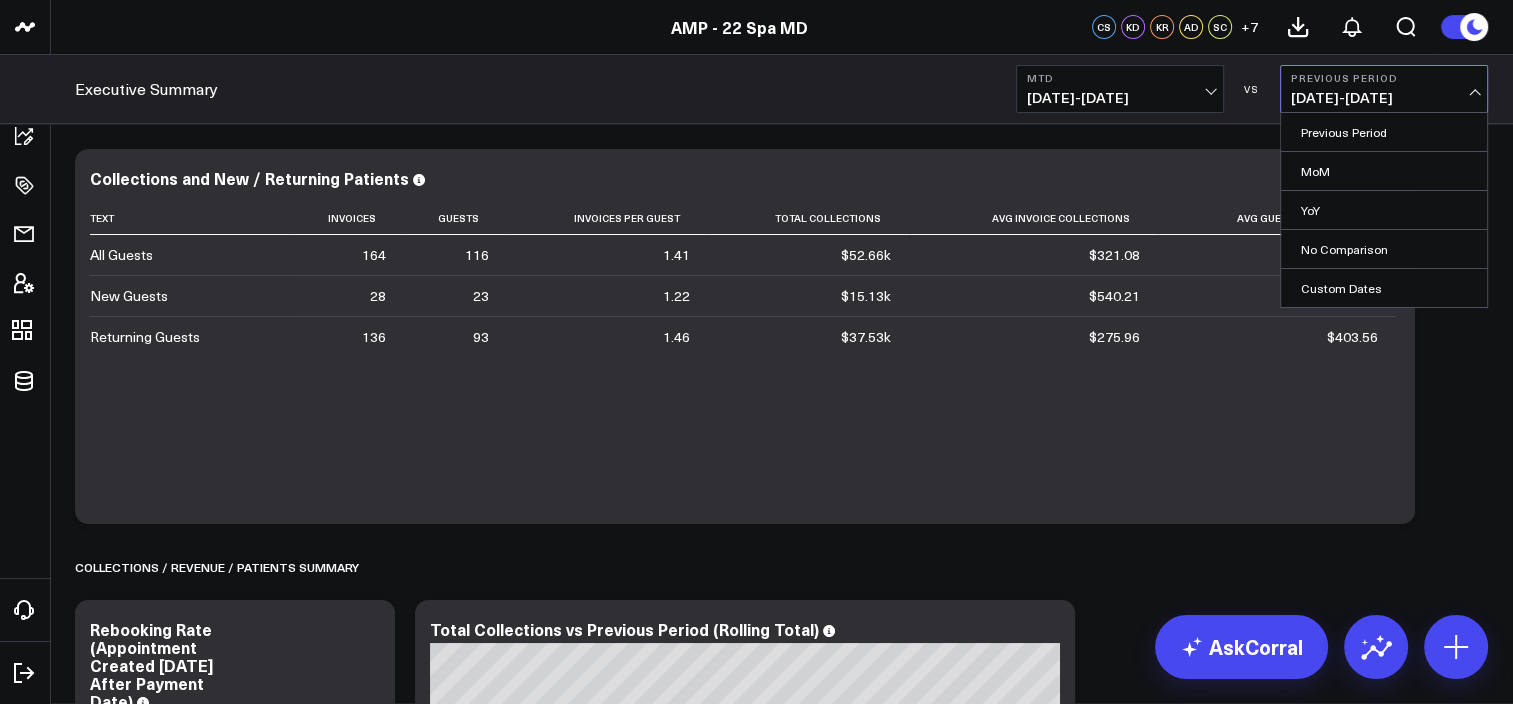 click on "Modify via AI Copy link to widget Ask support Remove Create linked copy Executive Summary Accounting - Expenses Paid Media Facebook Ads Google Ads Operations Patient Details Re-Engagement Providers Finance PM Dashboard (Final) Velocity / LTV Operational Dashboards for Managing Partners KPI - Average Patient Ticket KPI - Sales per Service Hour KPI - % New Patients KPI - Utilization Rate KPI - % Retail Revenue Sales Data - Total Sales Data - Services Sales Data - Product Guest Data - Total Guest Data - New Time Data - Service Hours Time Data - Net Scheduled Hours	 Duplicate to Executive Summary Accounting - Expenses Paid Media Facebook Ads Google Ads Operations Patient Details Re-Engagement Providers Finance PM Dashboard (Final) Velocity / LTV Operational Dashboards for Managing Partners KPI - Average Patient Ticket KPI - Sales per Service Hour KPI - % New Patients KPI - Utilization Rate KPI - % Retail Revenue Sales Data - Total Sales Data - Services Sales Data - Product Guest Data - Total Guest Data - New Text" at bounding box center (781, 4398) 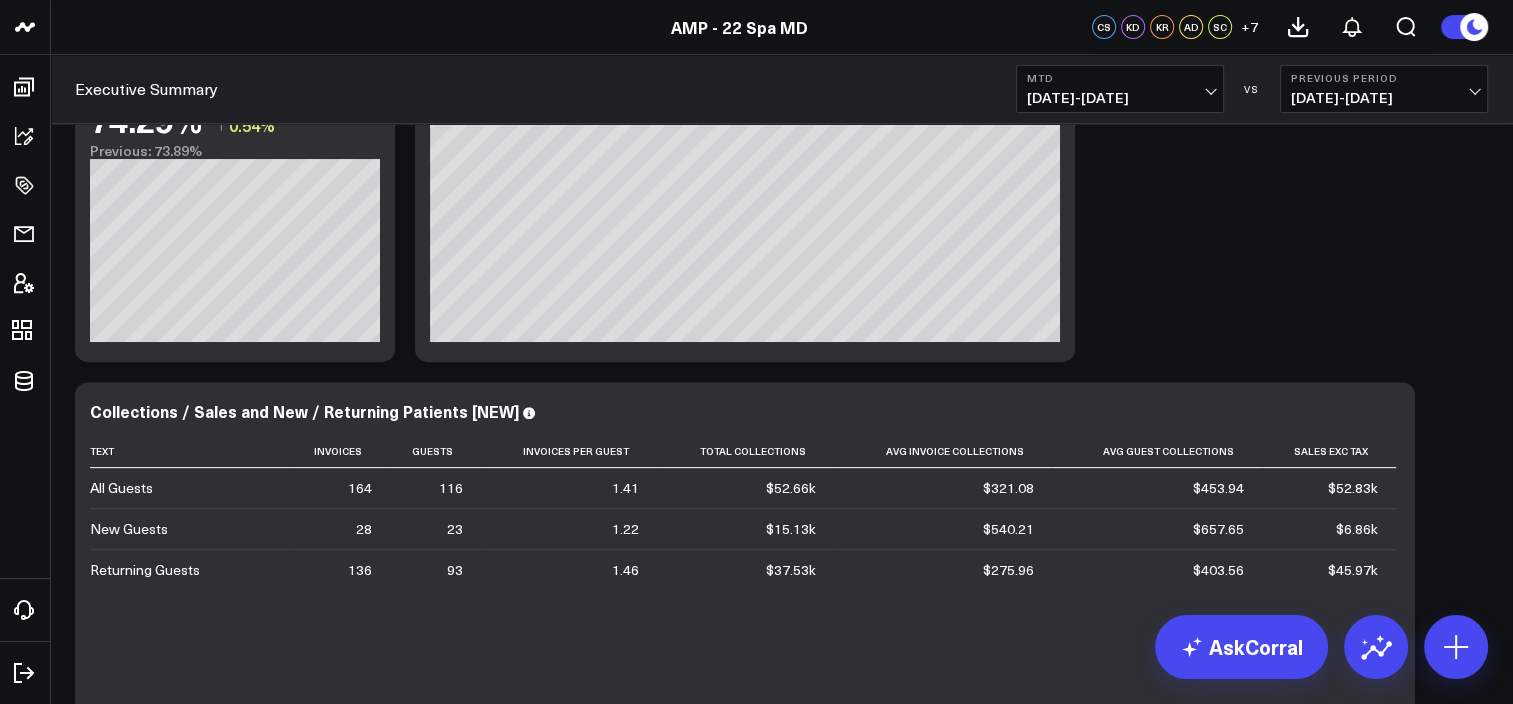 scroll, scrollTop: 0, scrollLeft: 0, axis: both 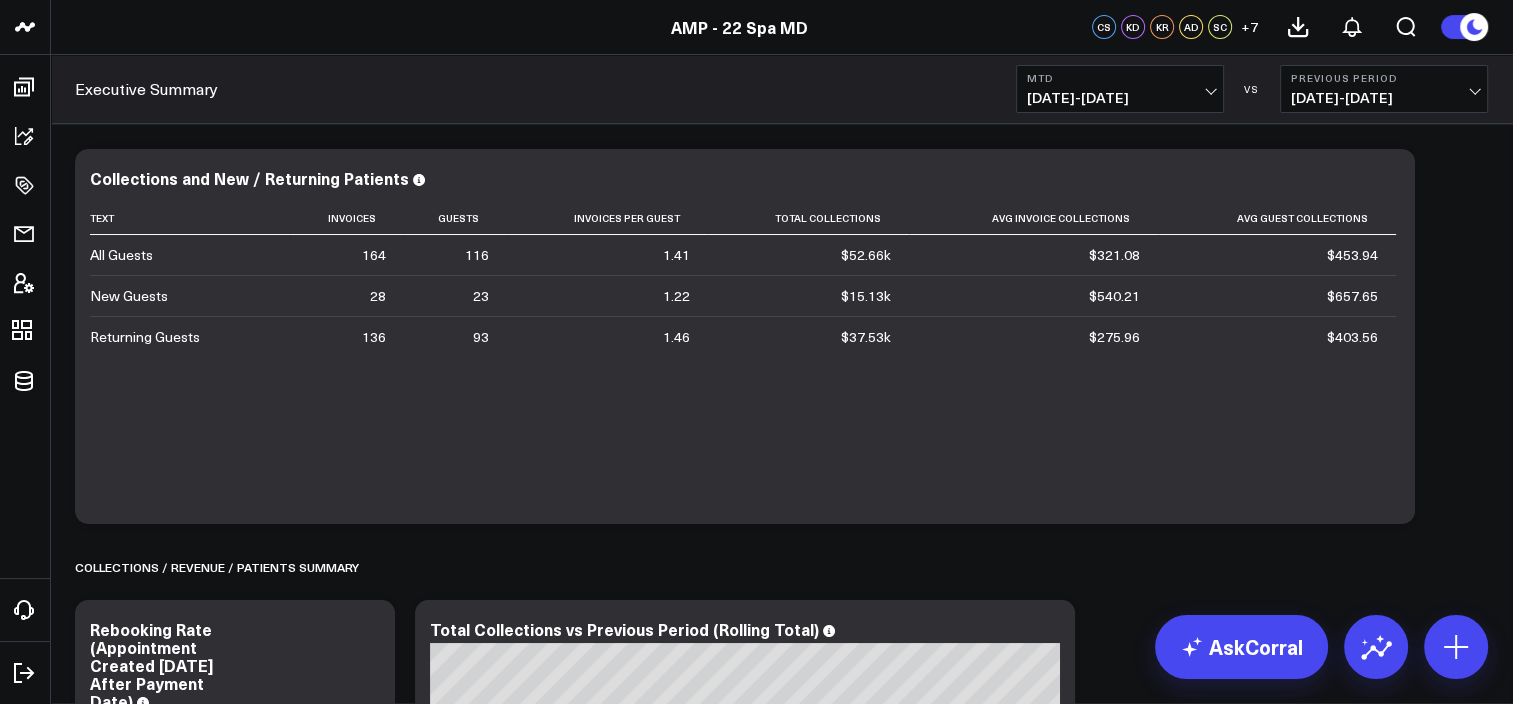 click on "AMP - 22 Spa MD AMP - Blush AMP - Destination Aesthetics
AMP - 22 Spa MD
CS KD KR AD SC + 7" at bounding box center [756, 27] 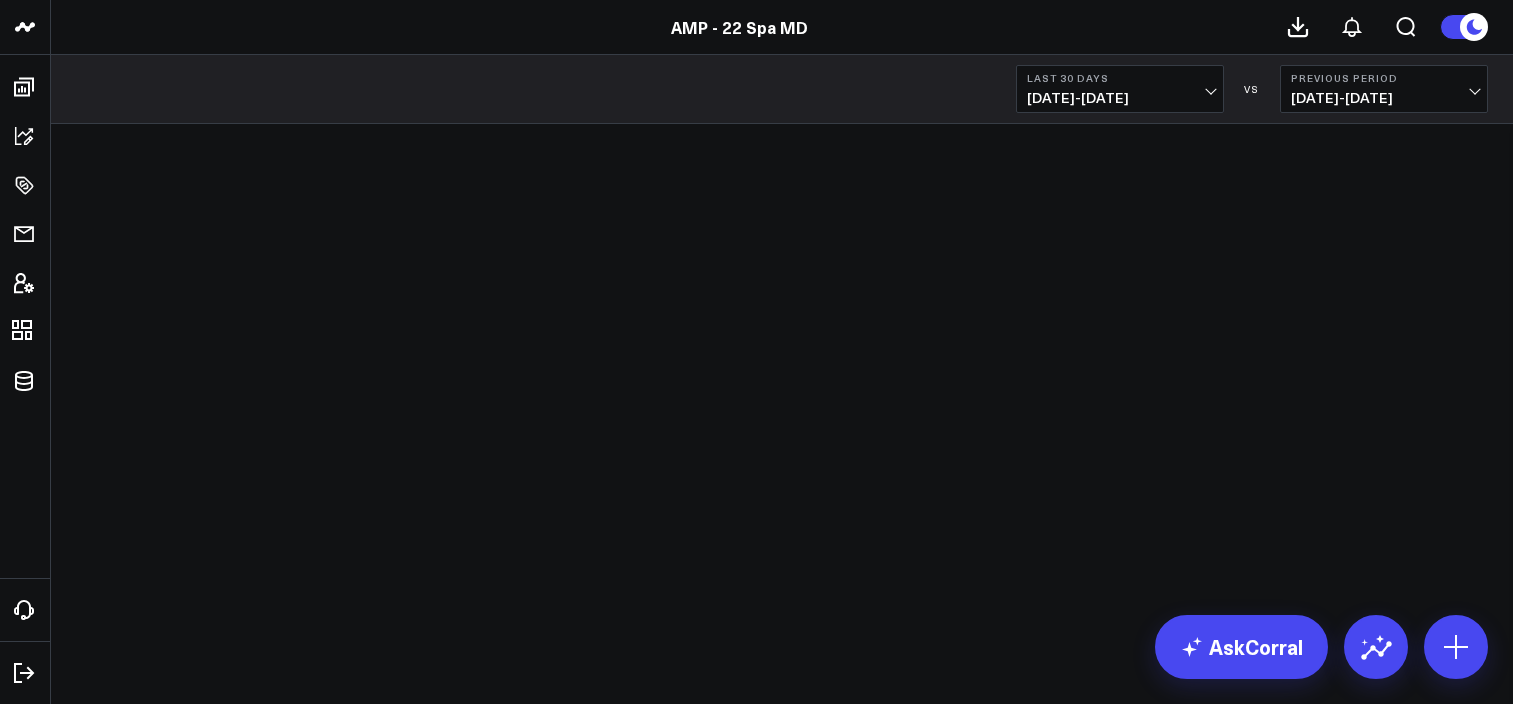 scroll, scrollTop: 0, scrollLeft: 0, axis: both 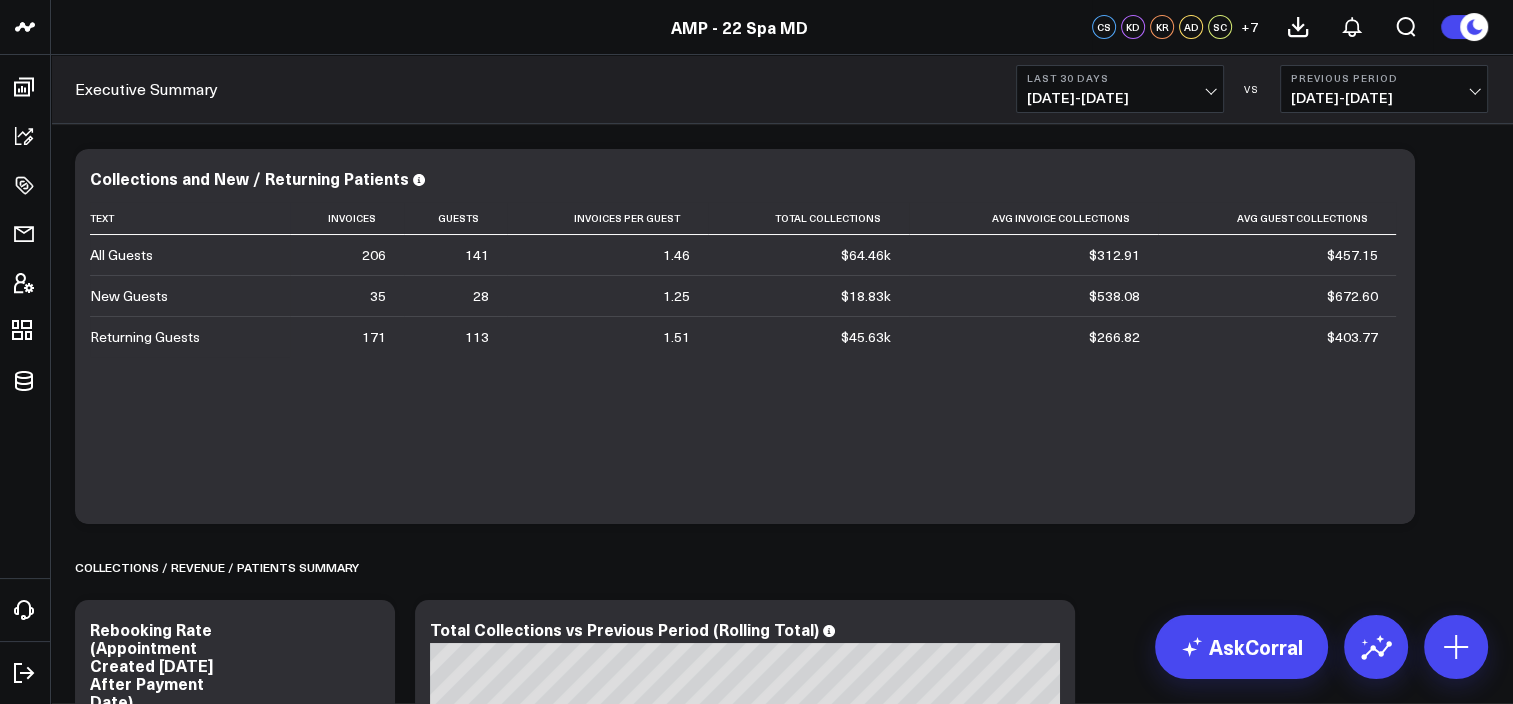 click on "AMP - 22 Spa MD" at bounding box center (739, 27) 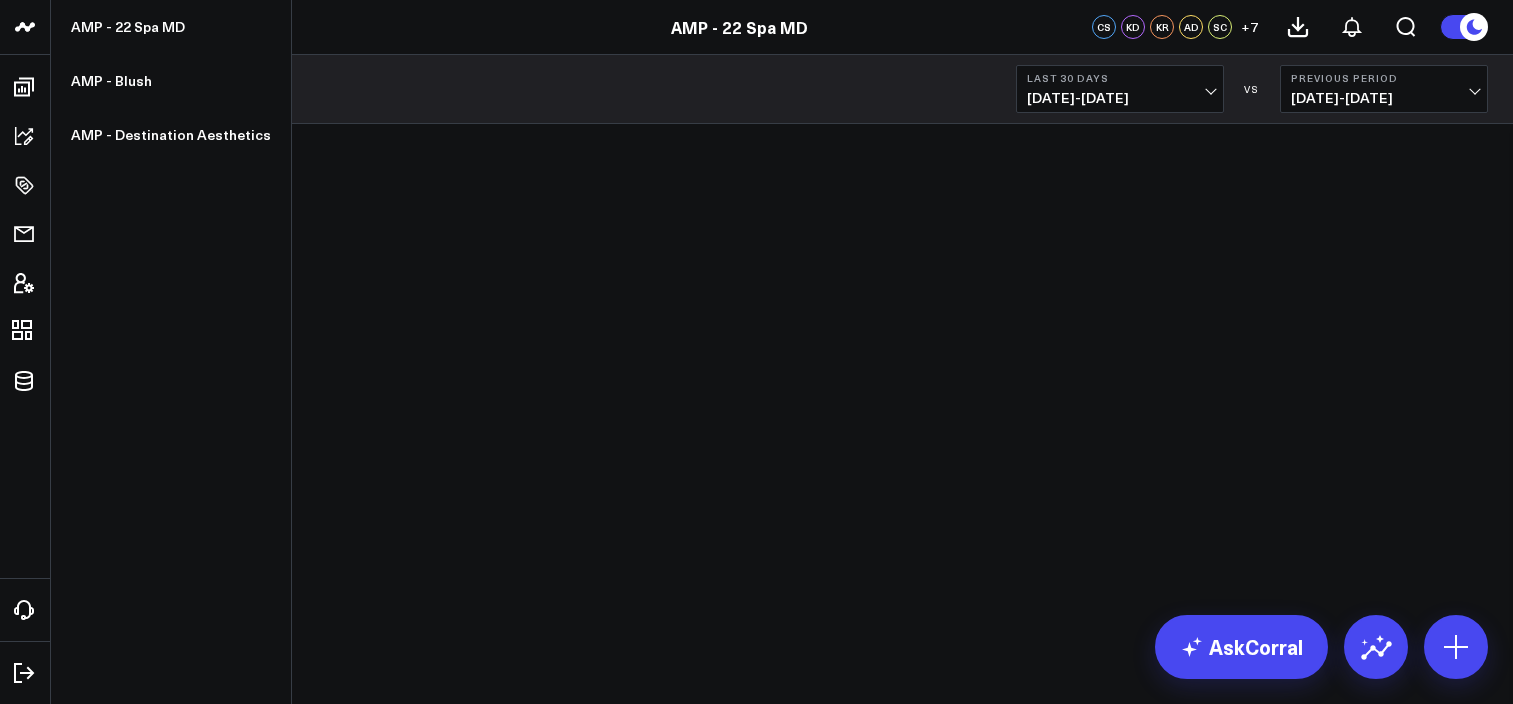 scroll, scrollTop: 0, scrollLeft: 0, axis: both 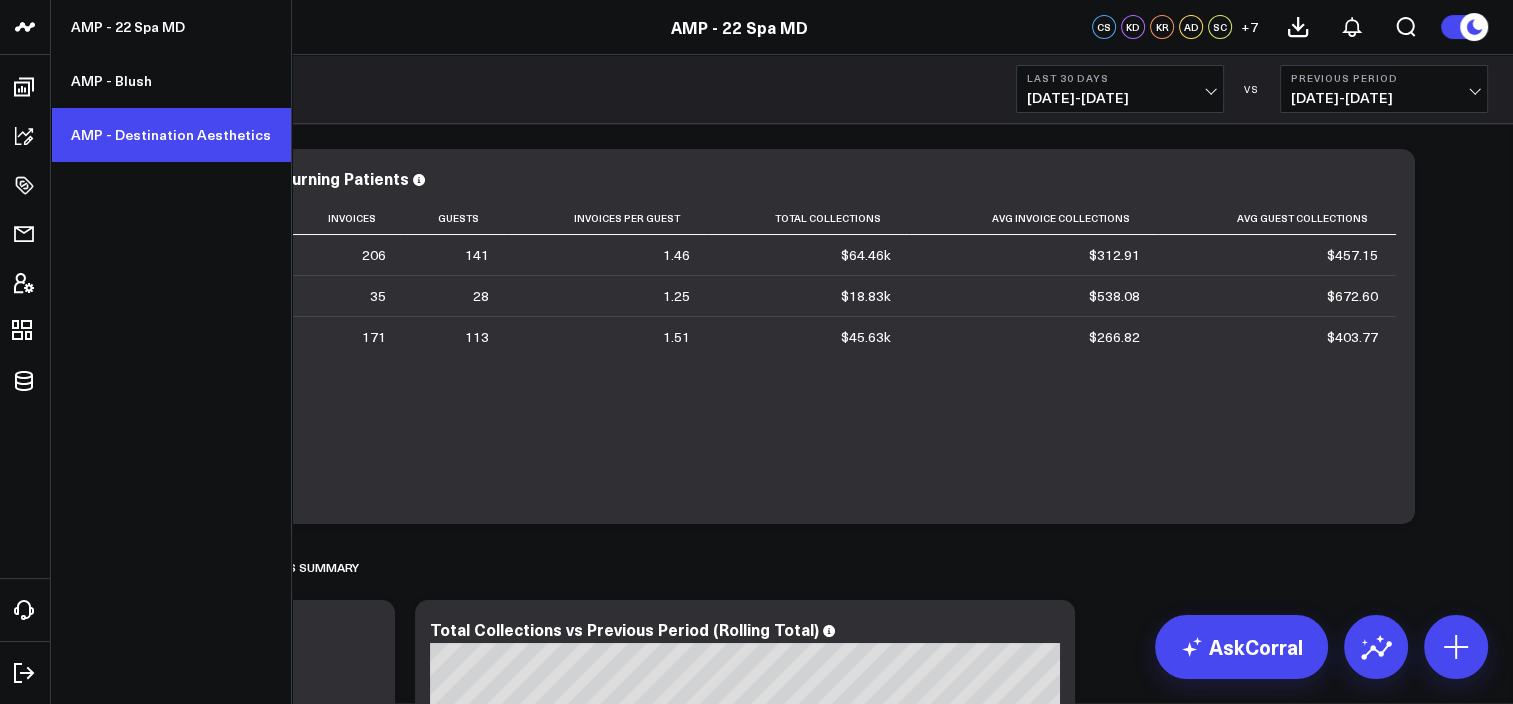 click on "AMP - Destination Aesthetics" at bounding box center (171, 135) 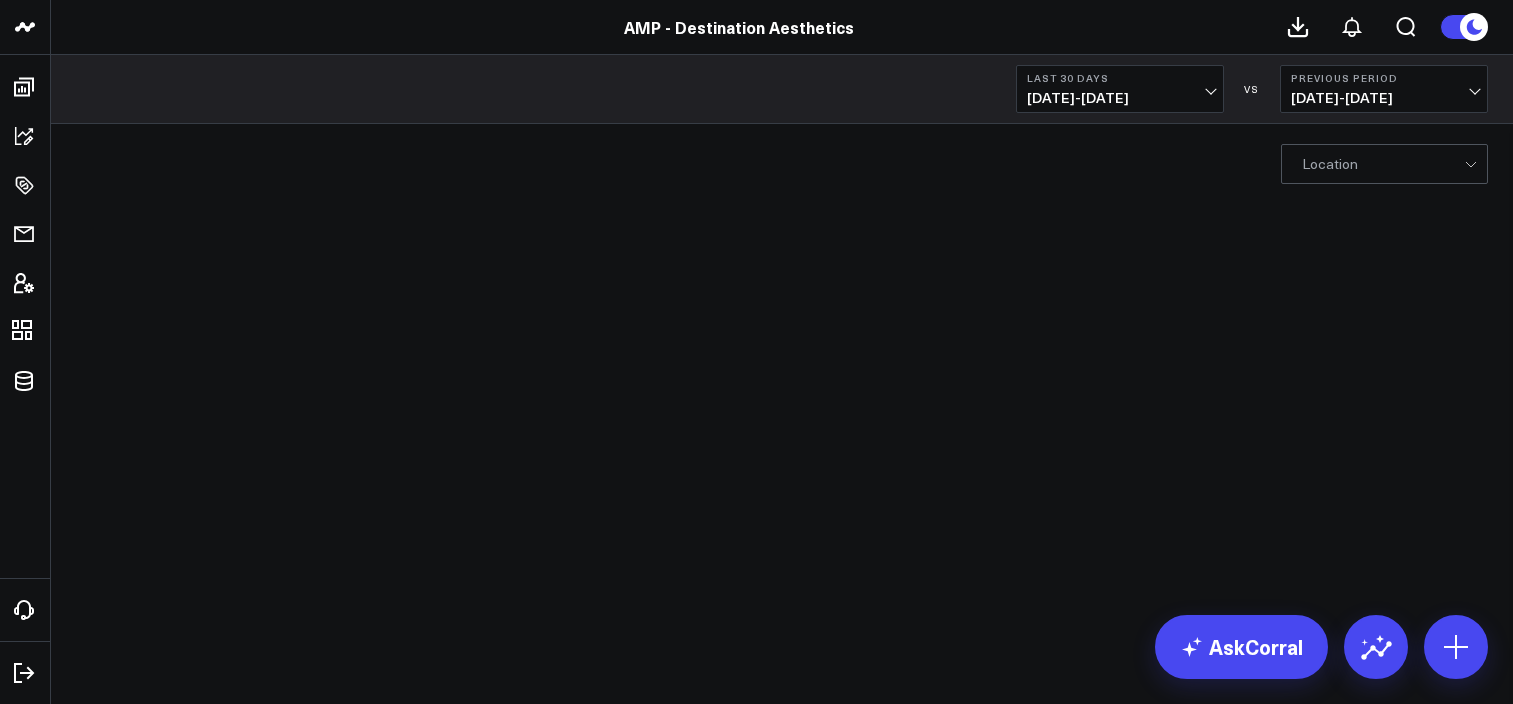 scroll, scrollTop: 0, scrollLeft: 0, axis: both 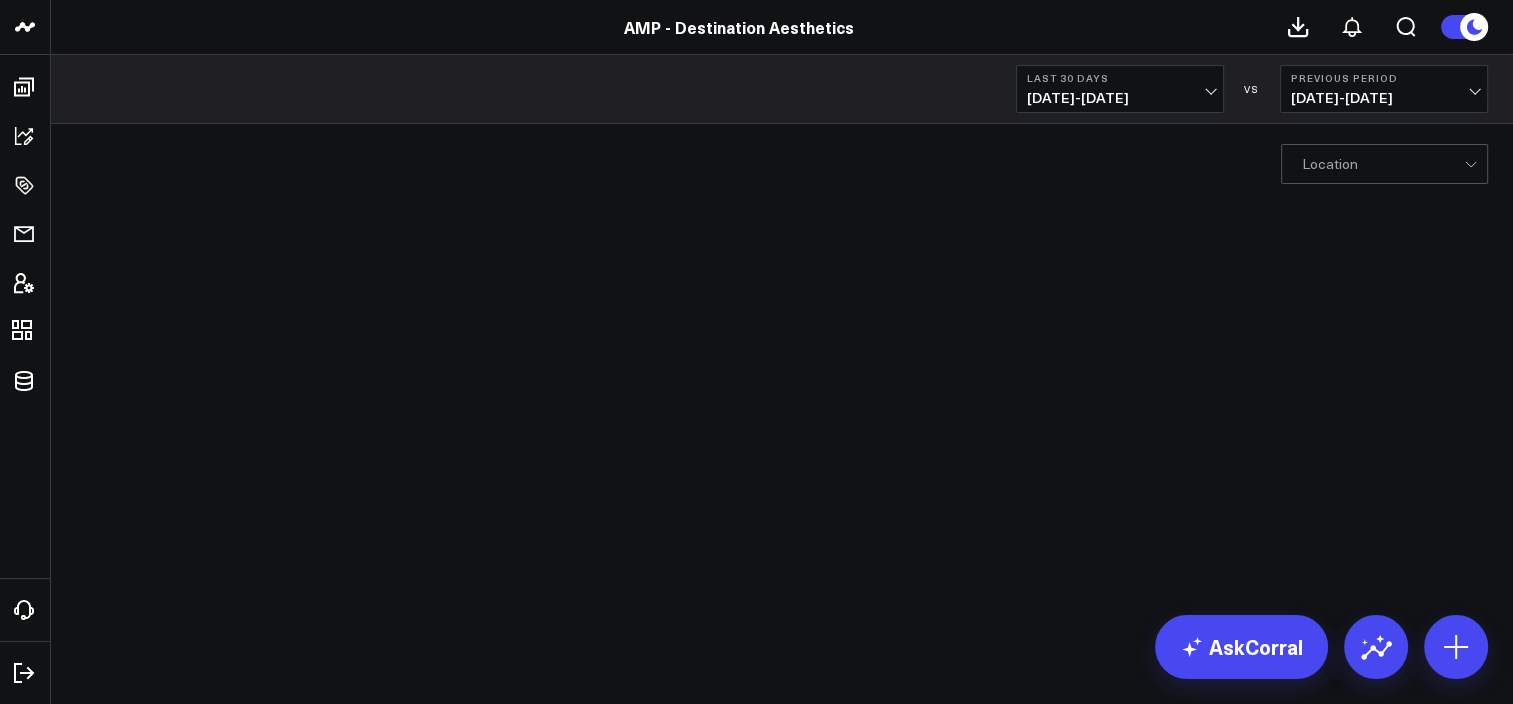 click on "Location" at bounding box center (1384, 164) 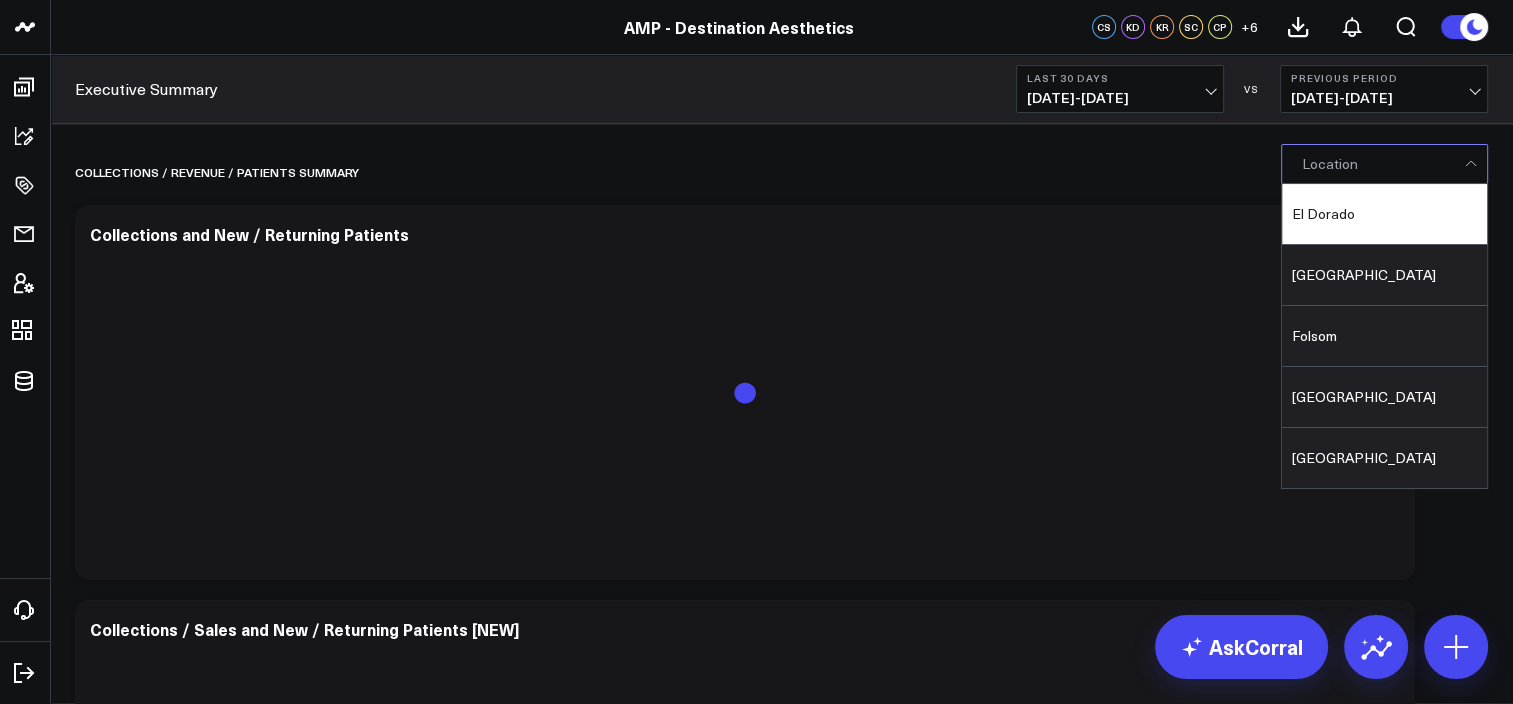 click on "El Dorado" at bounding box center [1384, 214] 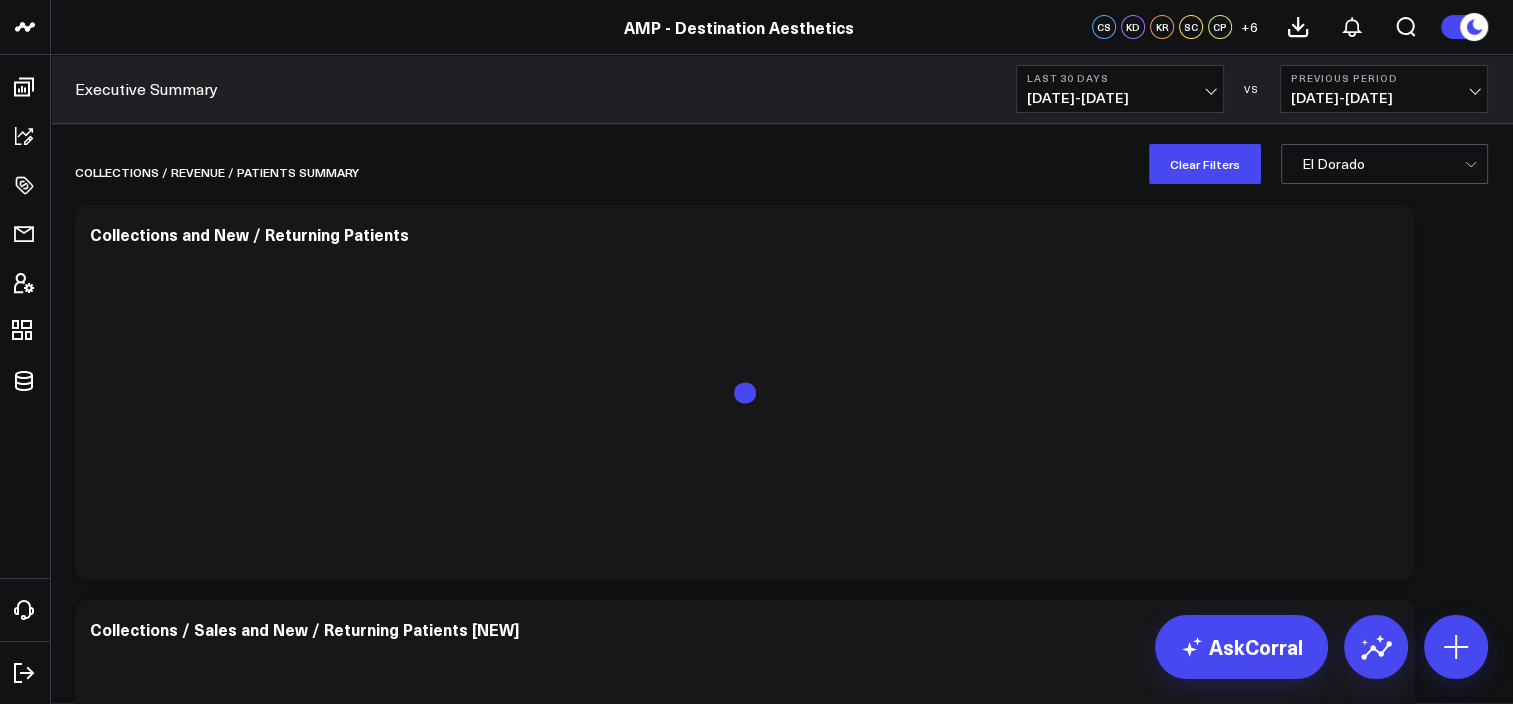 click on "06/24/25  -  07/23/25" at bounding box center (1120, 98) 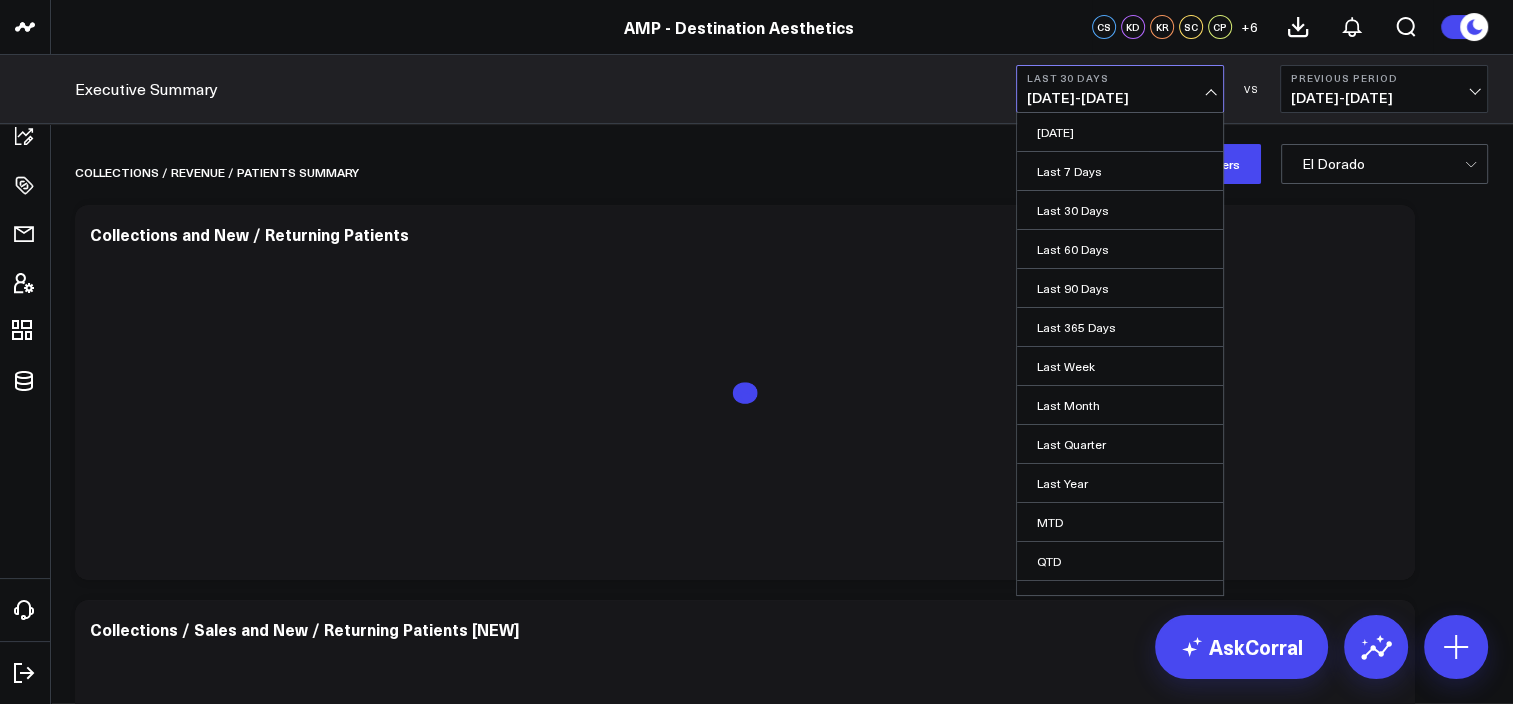 scroll, scrollTop: 60, scrollLeft: 0, axis: vertical 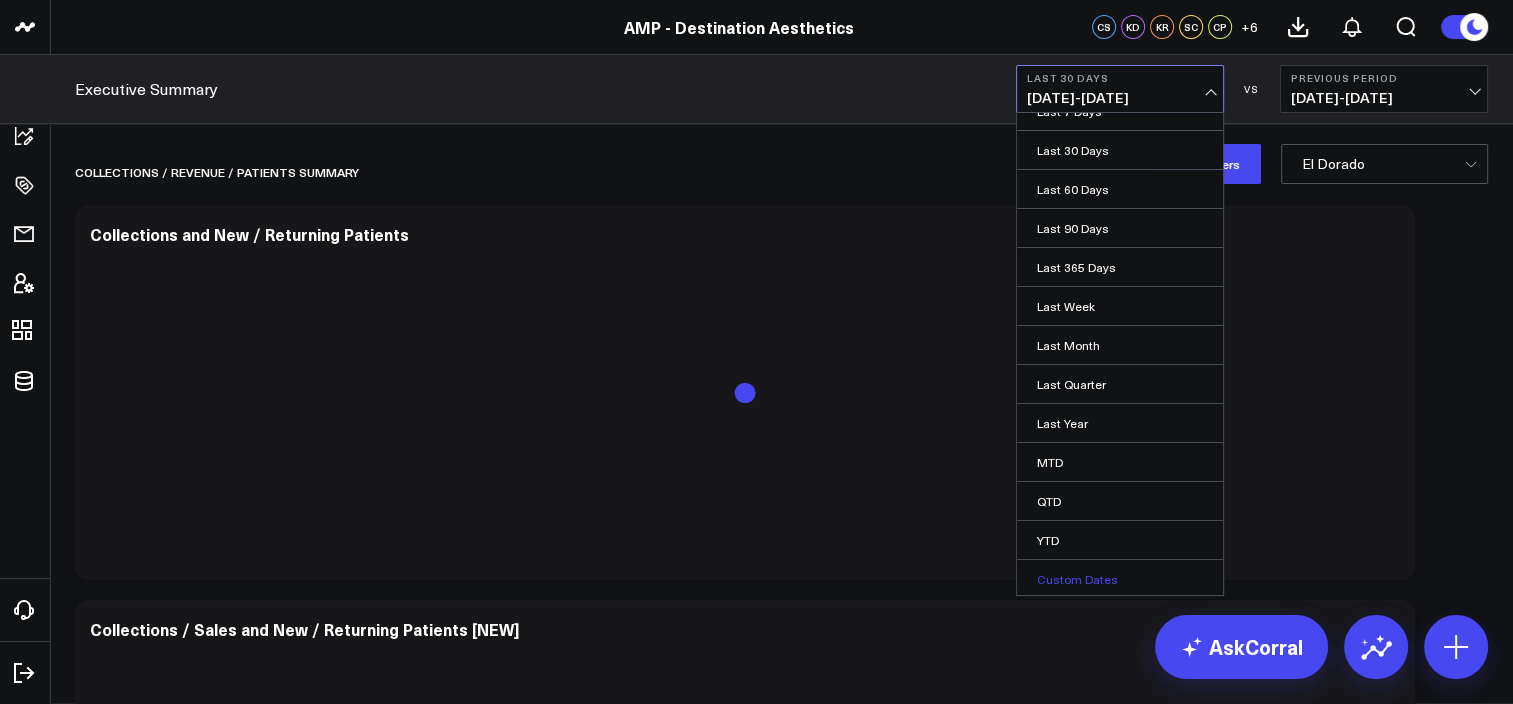 click on "Custom Dates" at bounding box center (1120, 579) 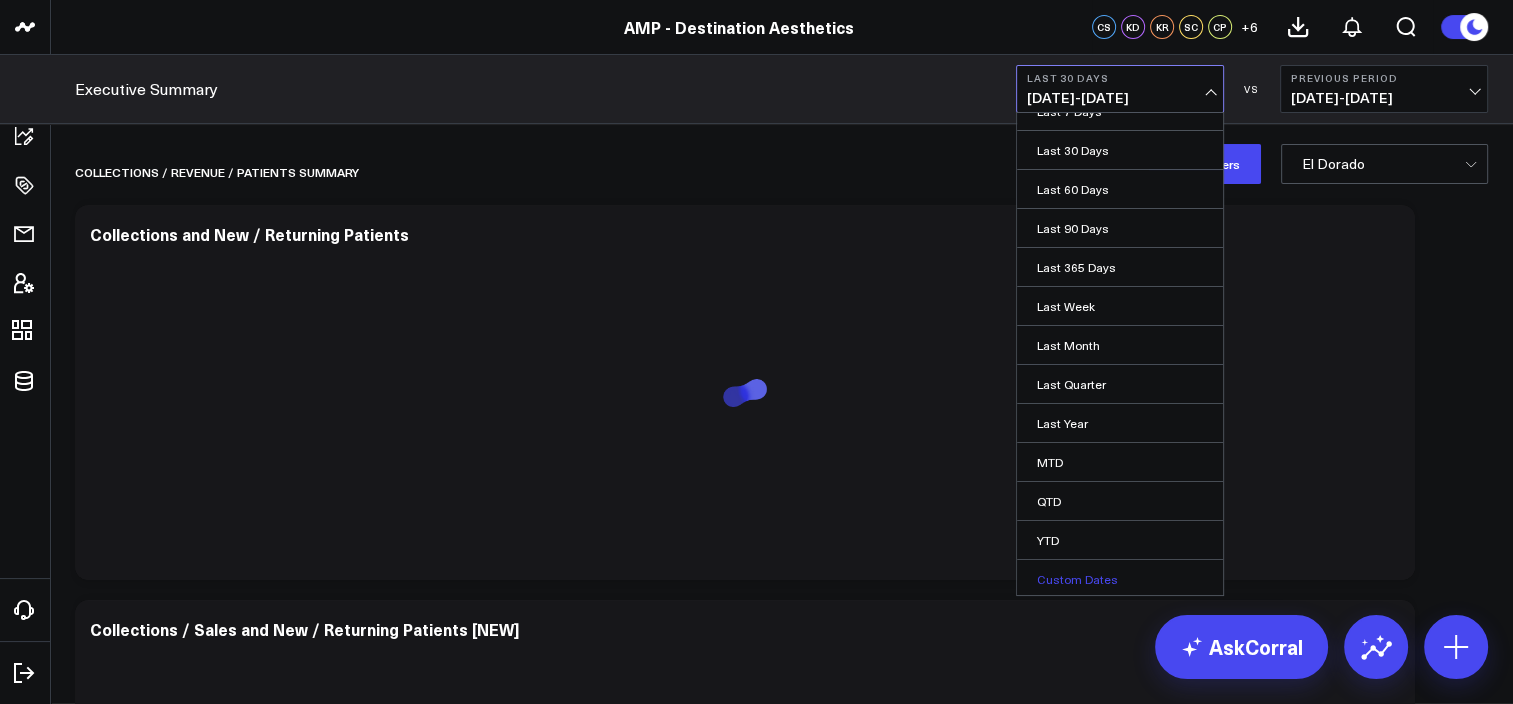 select on "6" 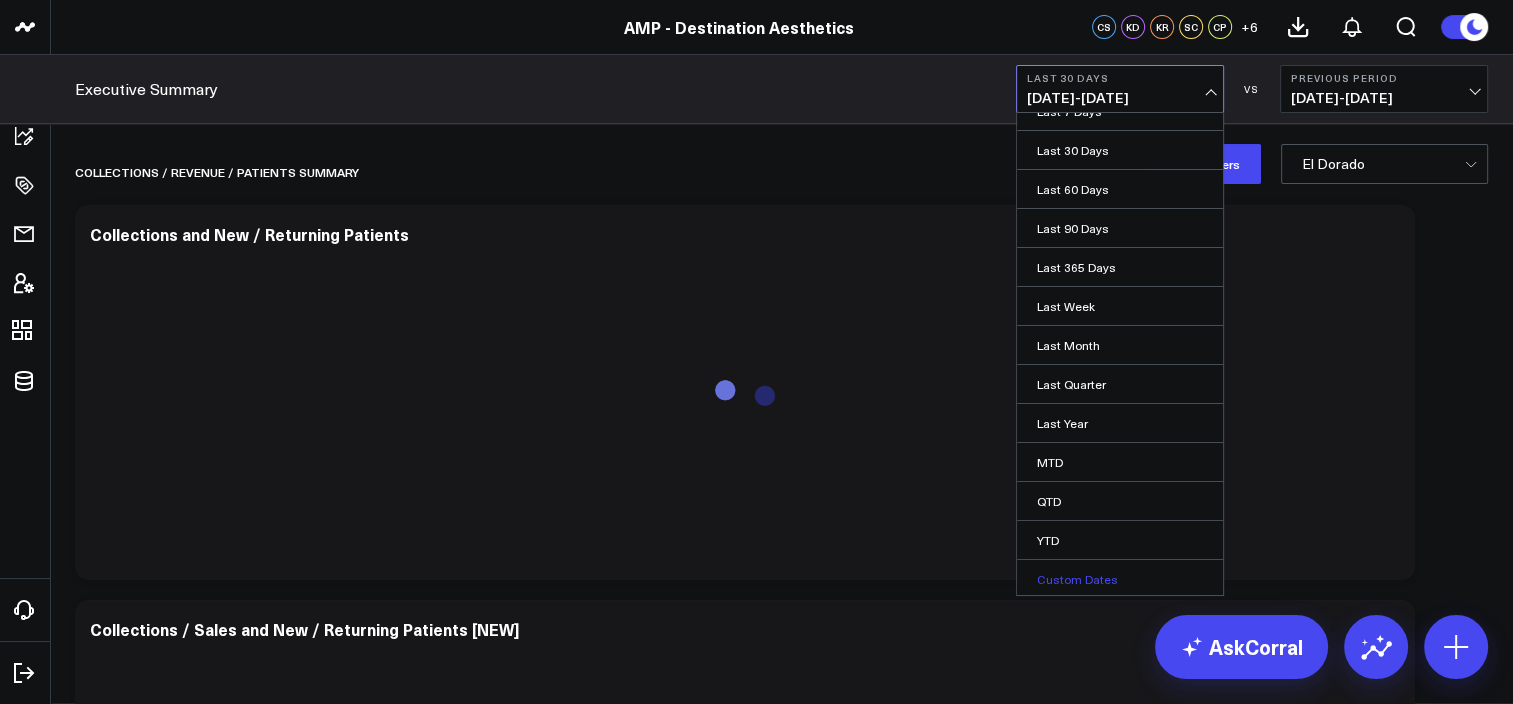 select on "2025" 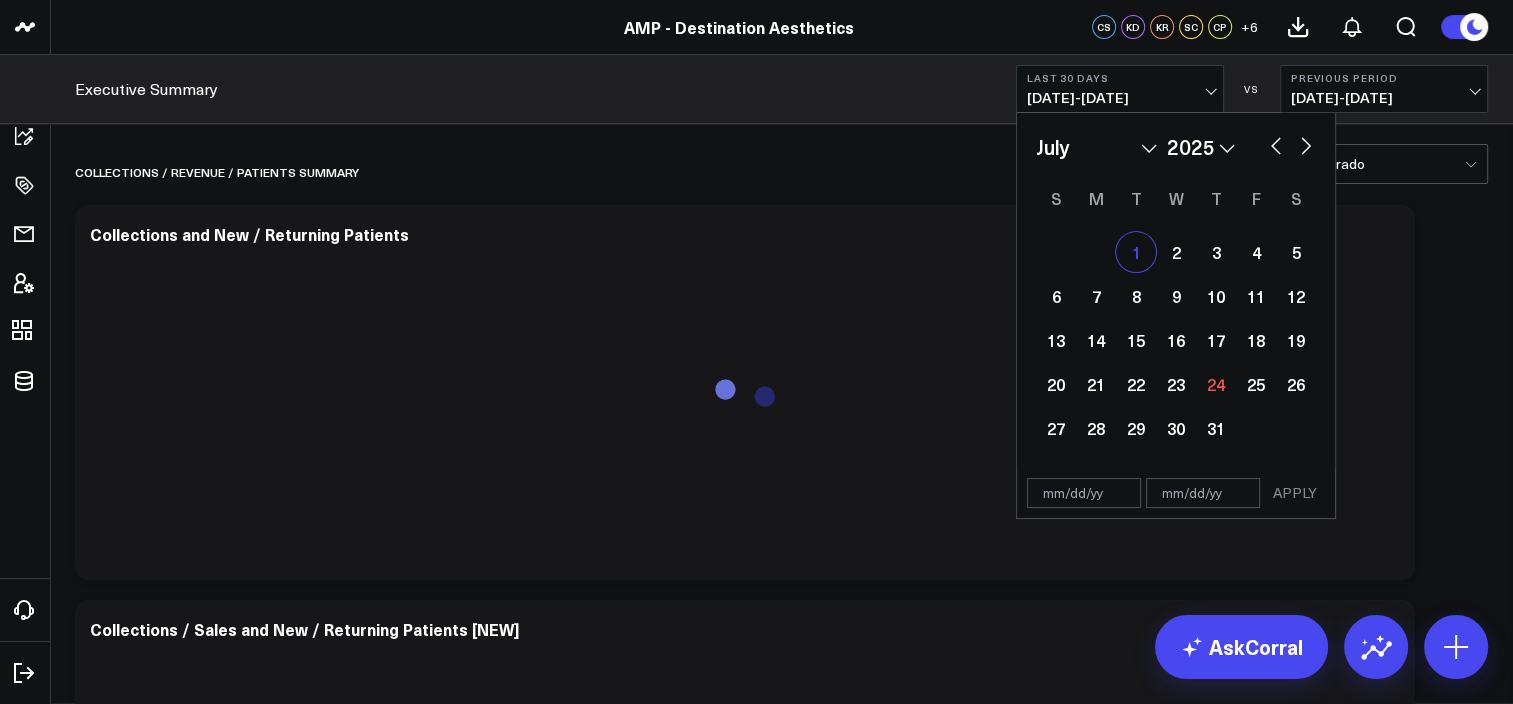 click on "1" at bounding box center (1136, 252) 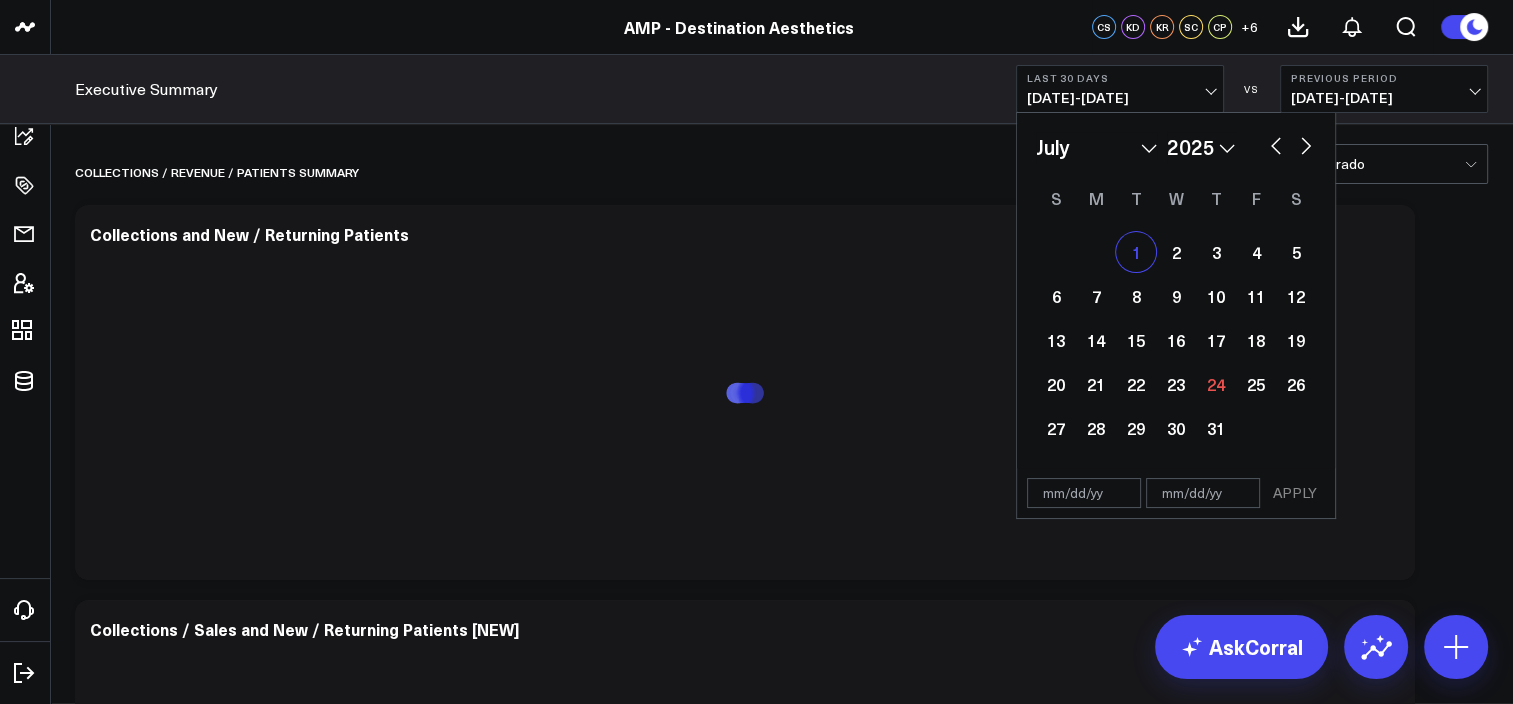 type on "07/01/25" 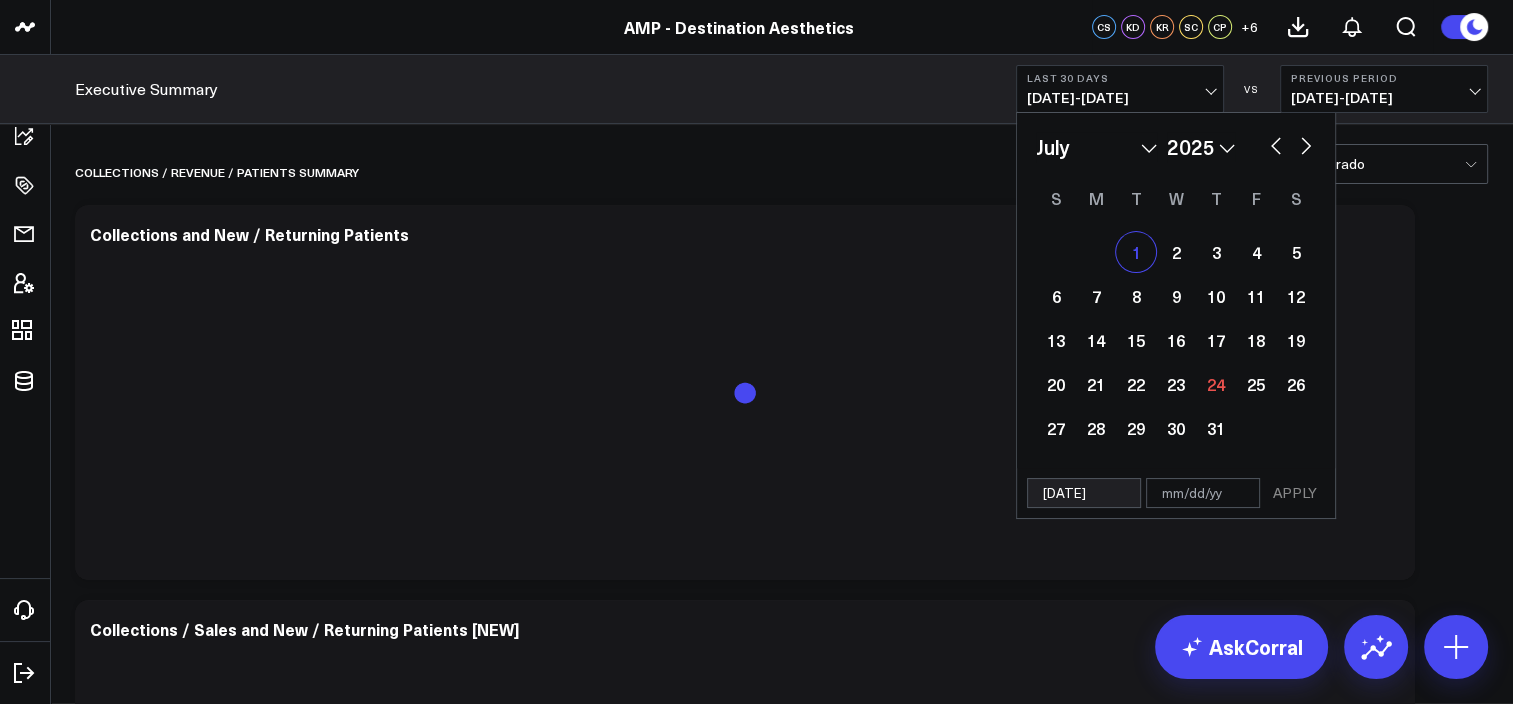 select on "6" 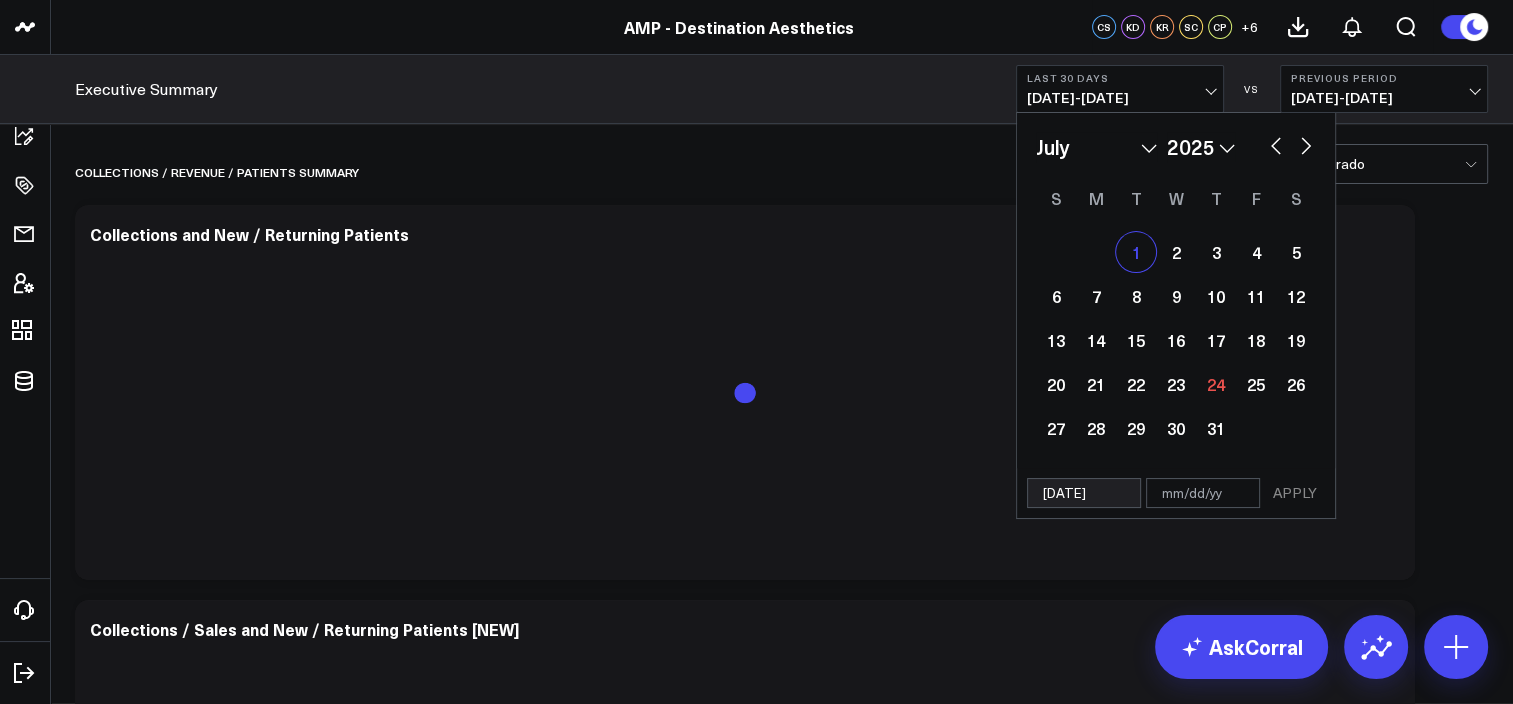 select on "2025" 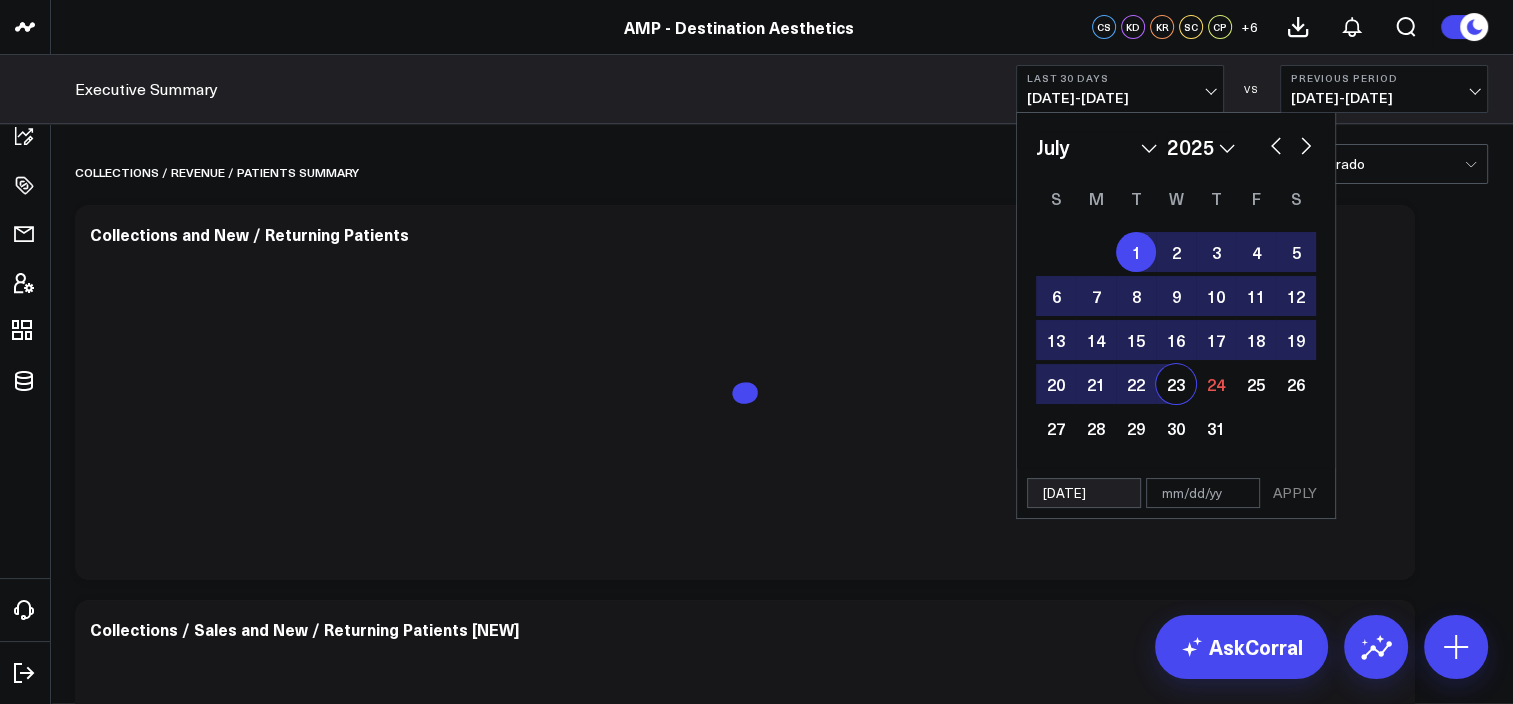 click on "23" at bounding box center (1176, 384) 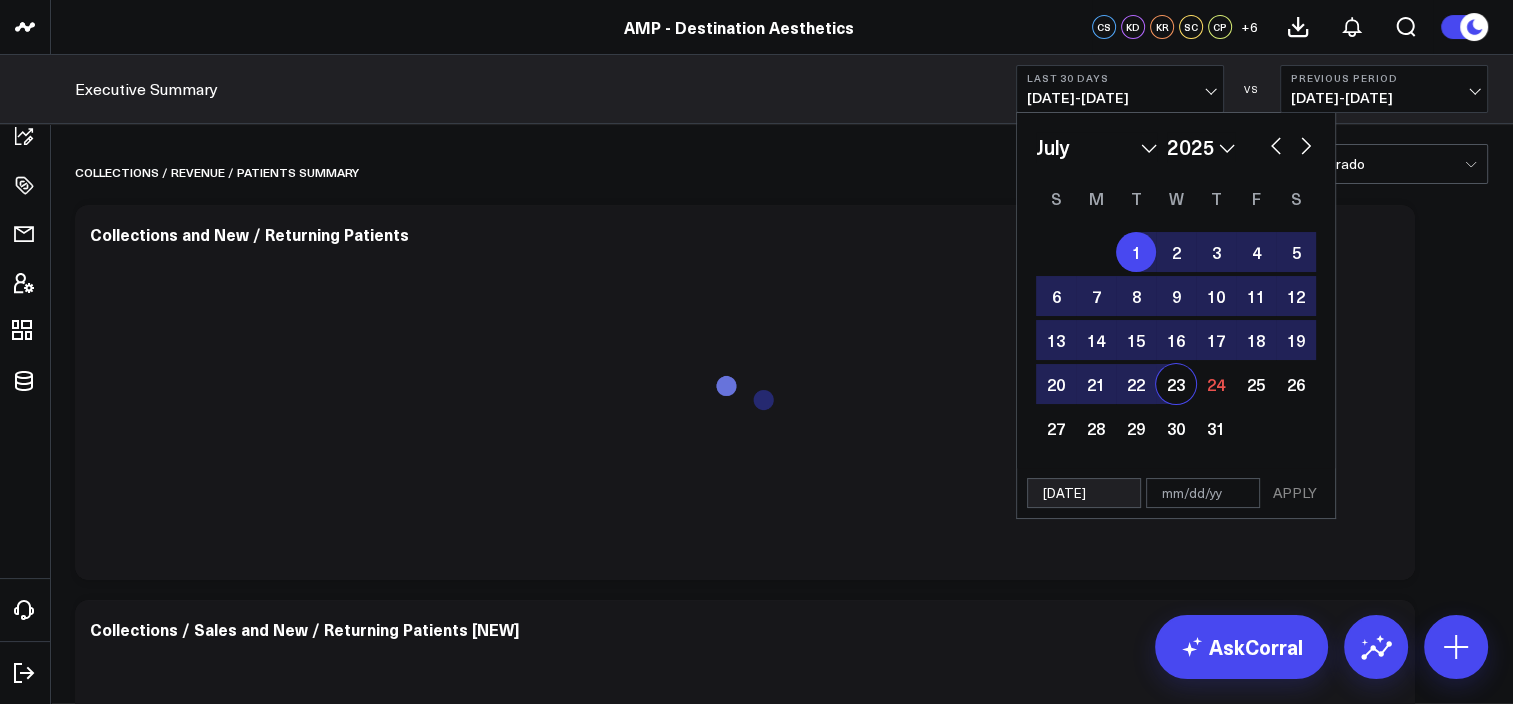 type on "[DATE]" 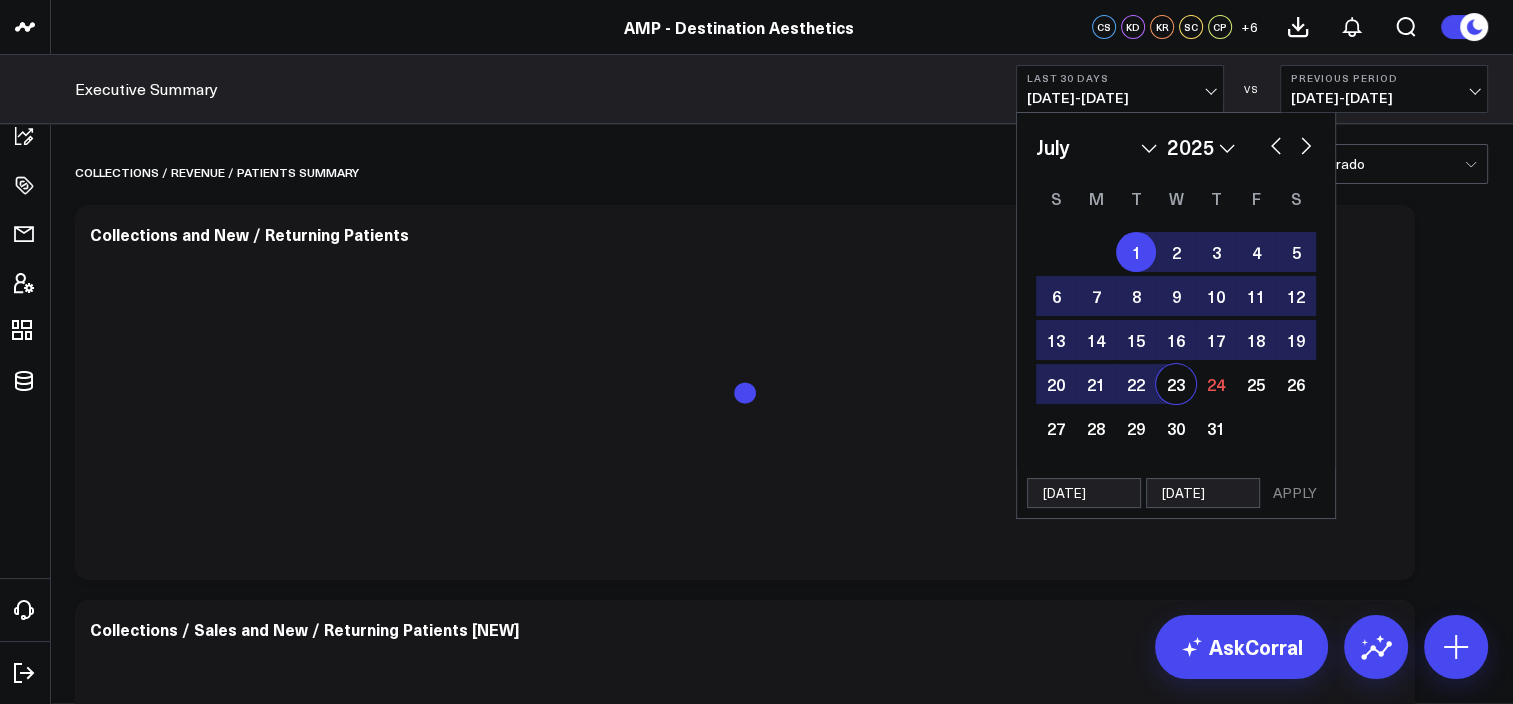 select on "6" 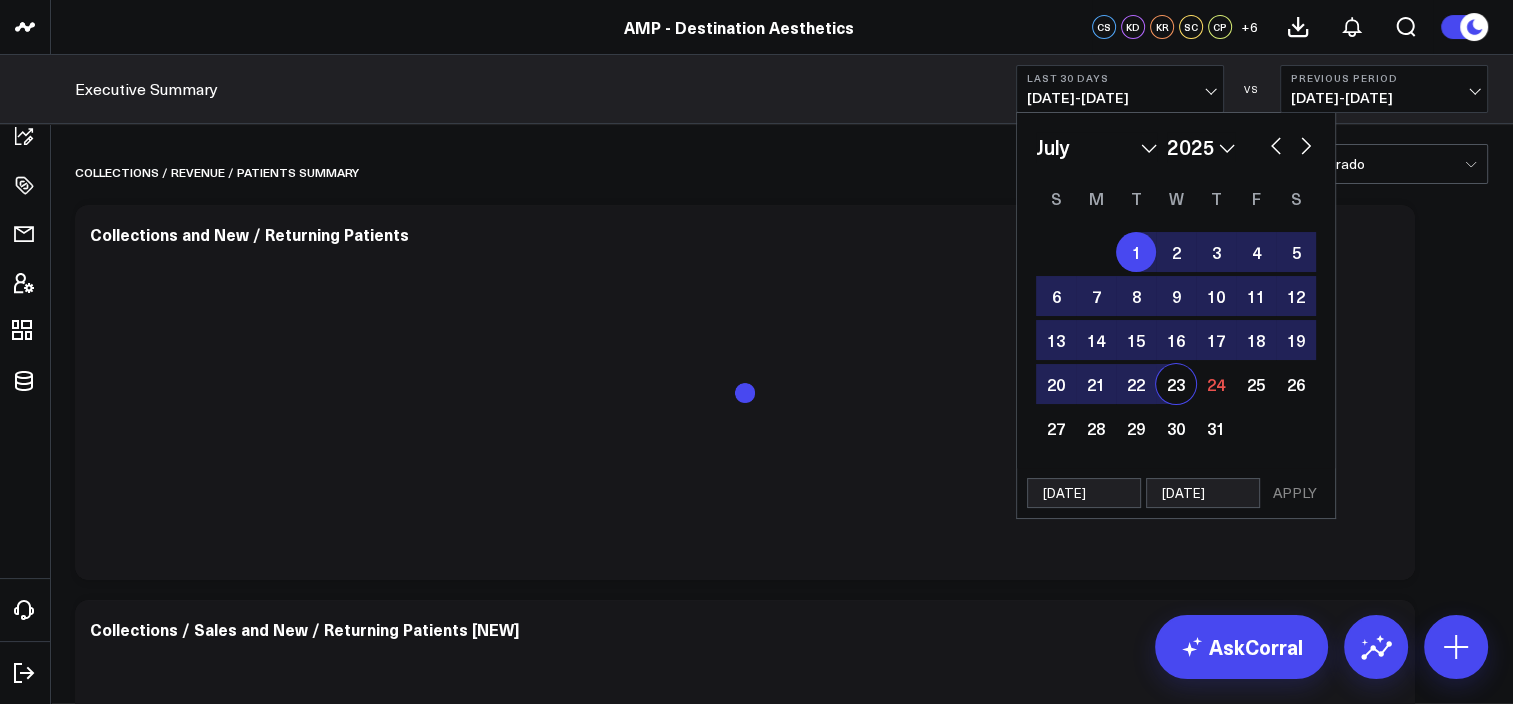 select on "2025" 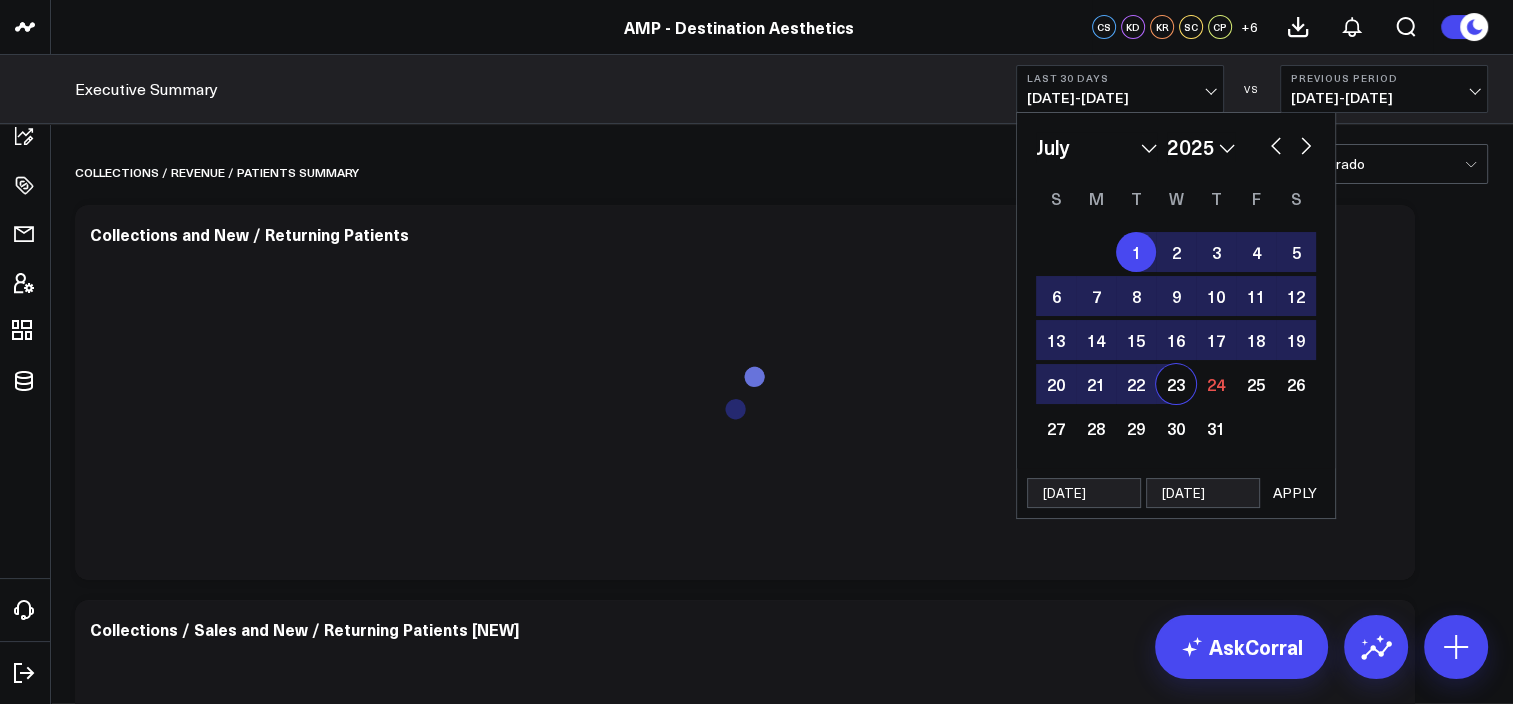 click on "APPLY" at bounding box center (1295, 493) 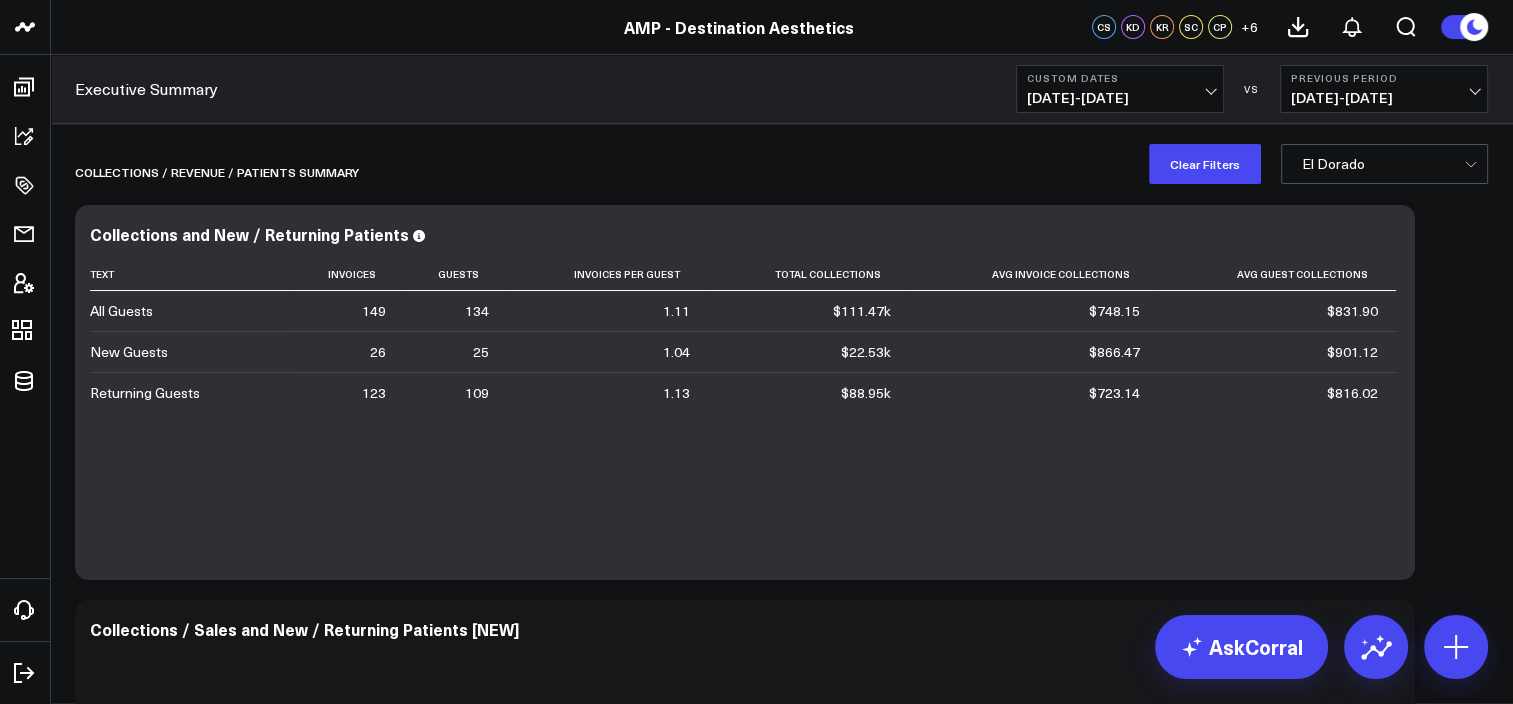 click on "07/01/25  -  07/23/25" at bounding box center (1120, 98) 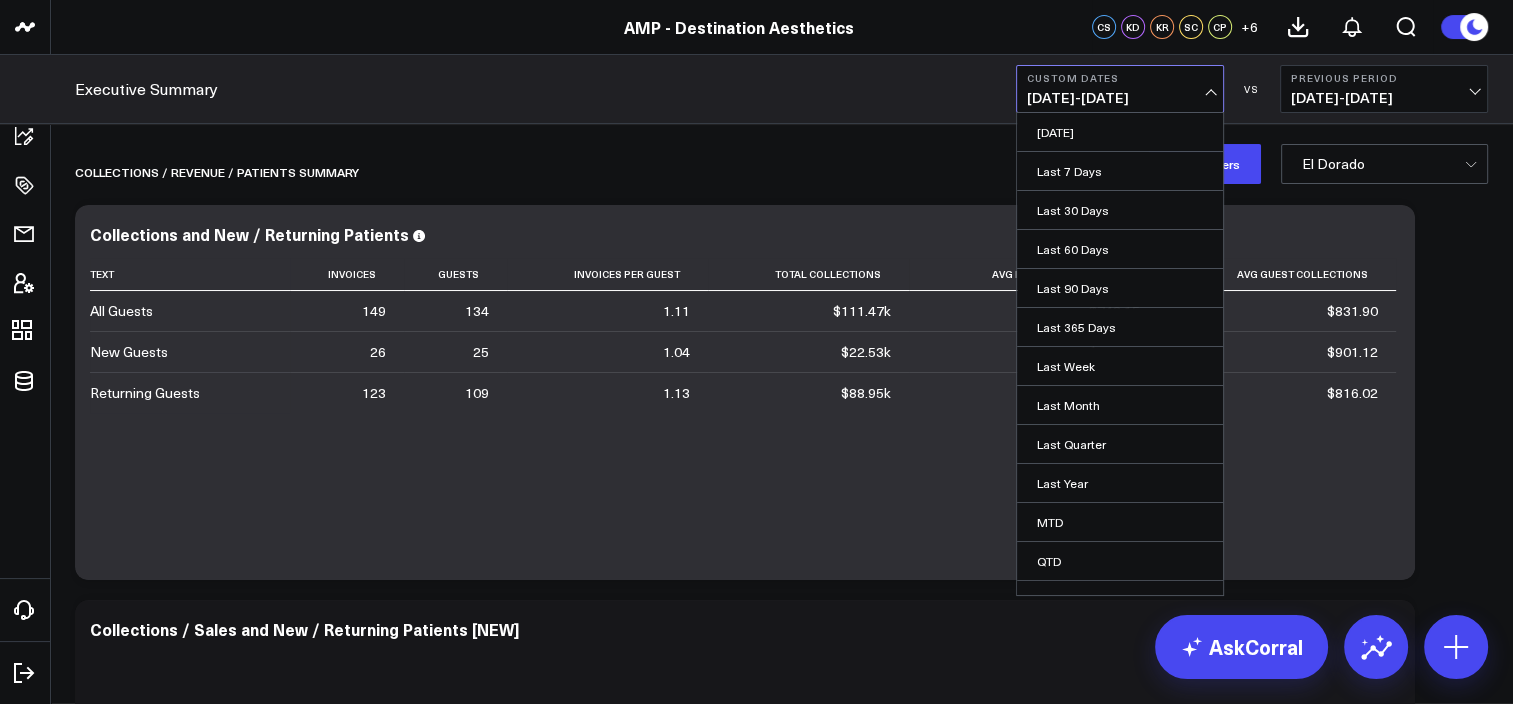 scroll, scrollTop: 60, scrollLeft: 0, axis: vertical 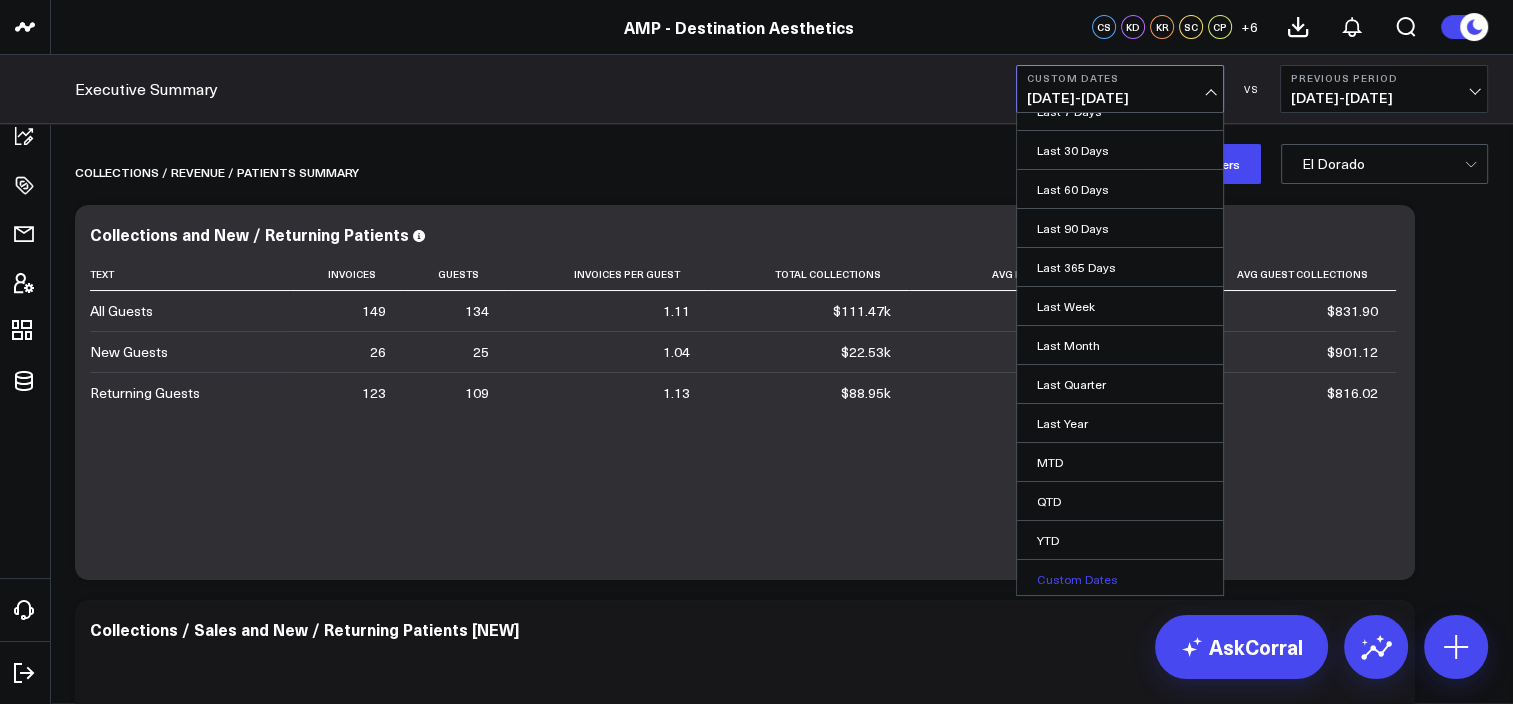 click on "Custom Dates" at bounding box center [1120, 579] 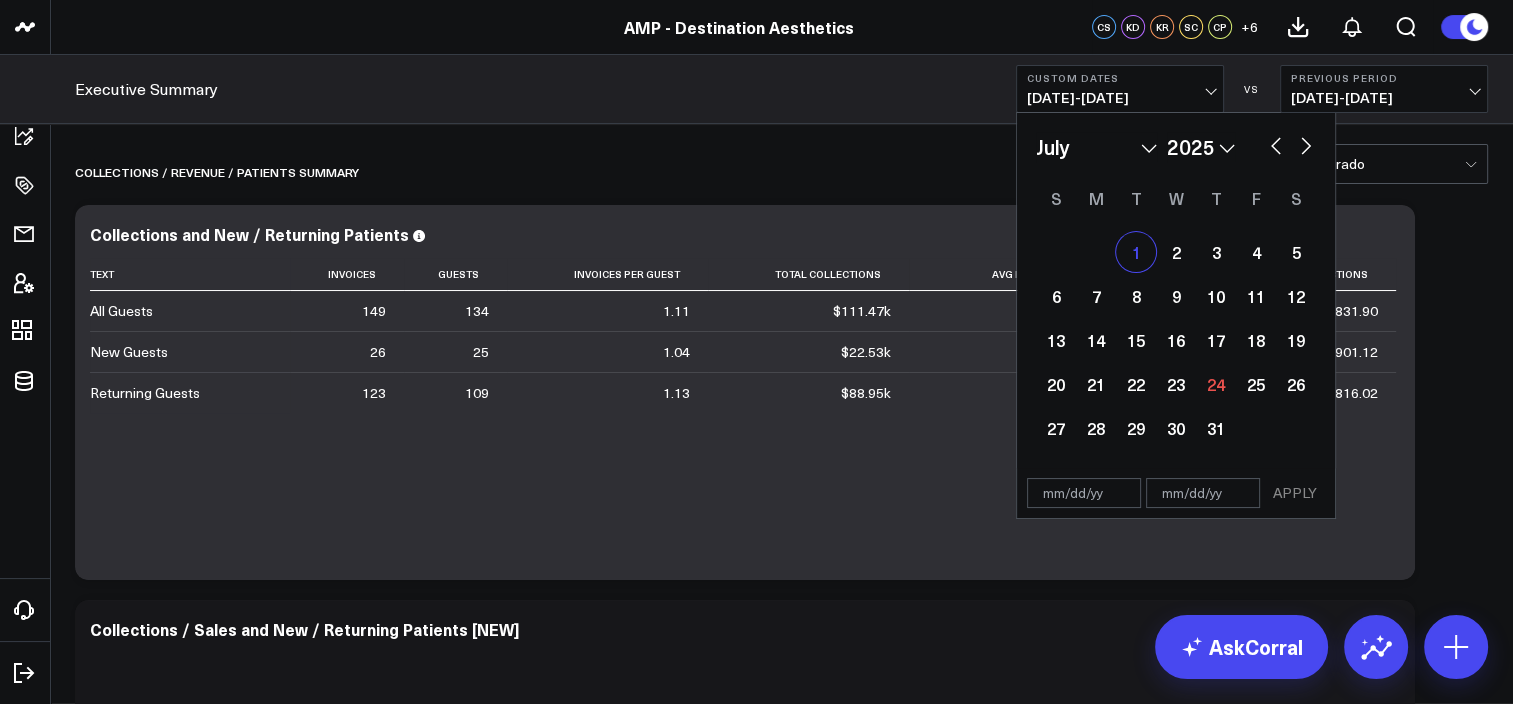 click on "1" at bounding box center [1136, 252] 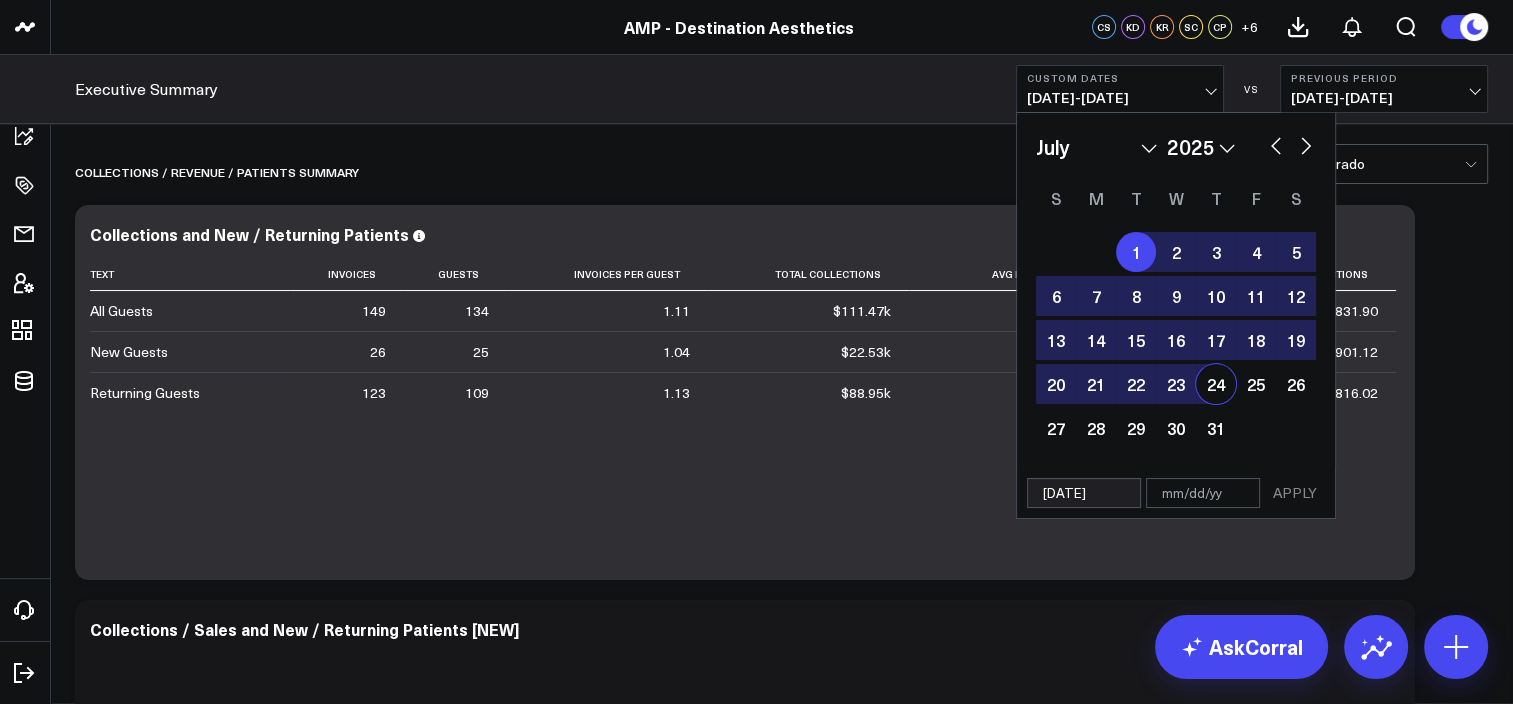 click on "24" at bounding box center (1216, 384) 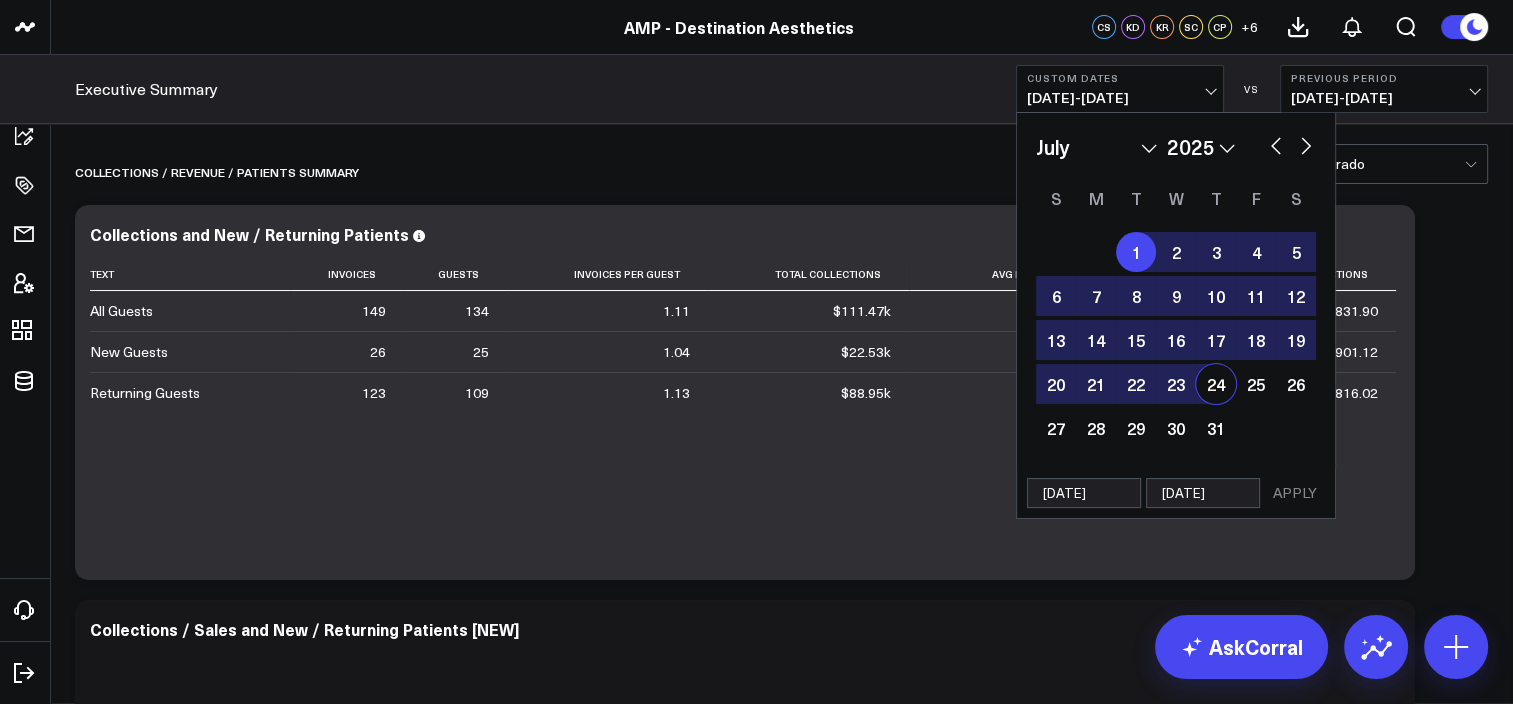 select on "6" 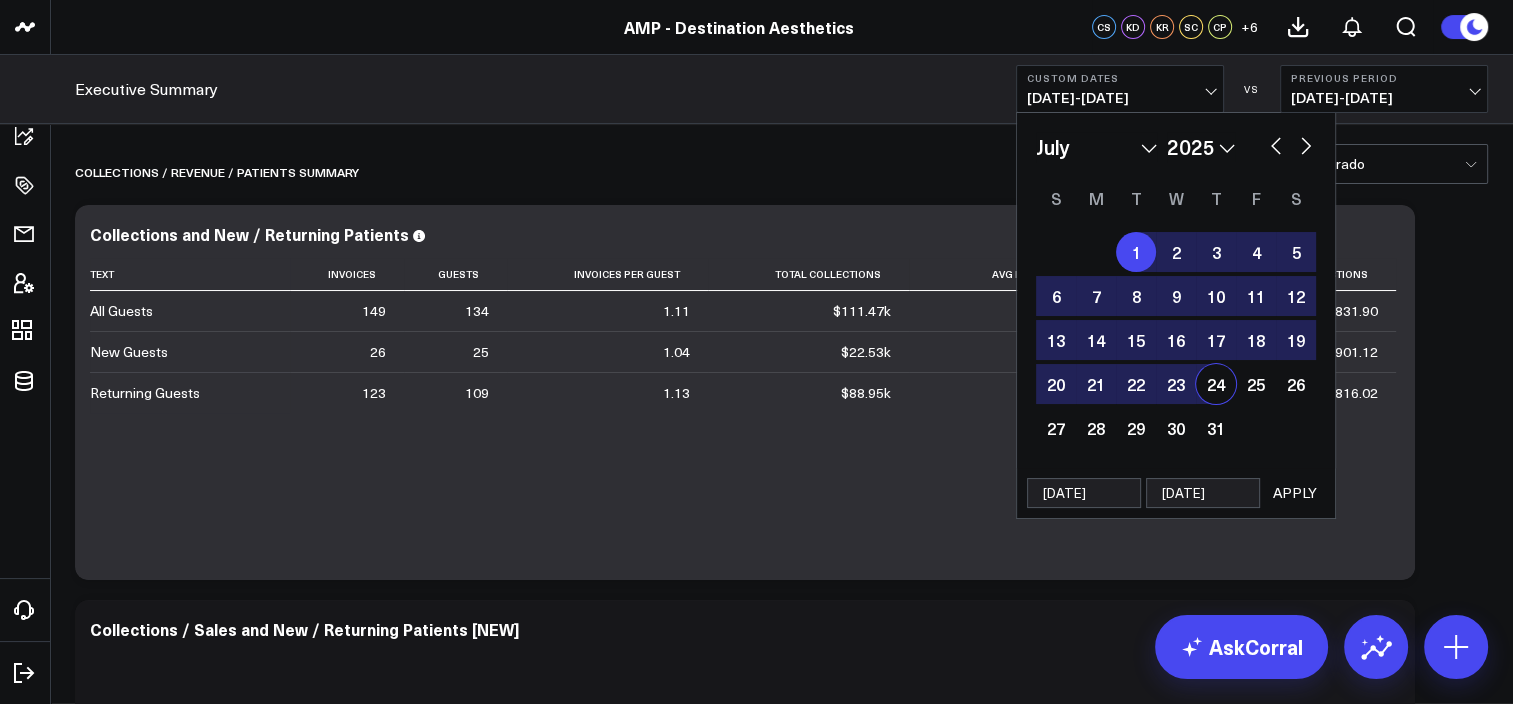 click on "APPLY" at bounding box center (1295, 493) 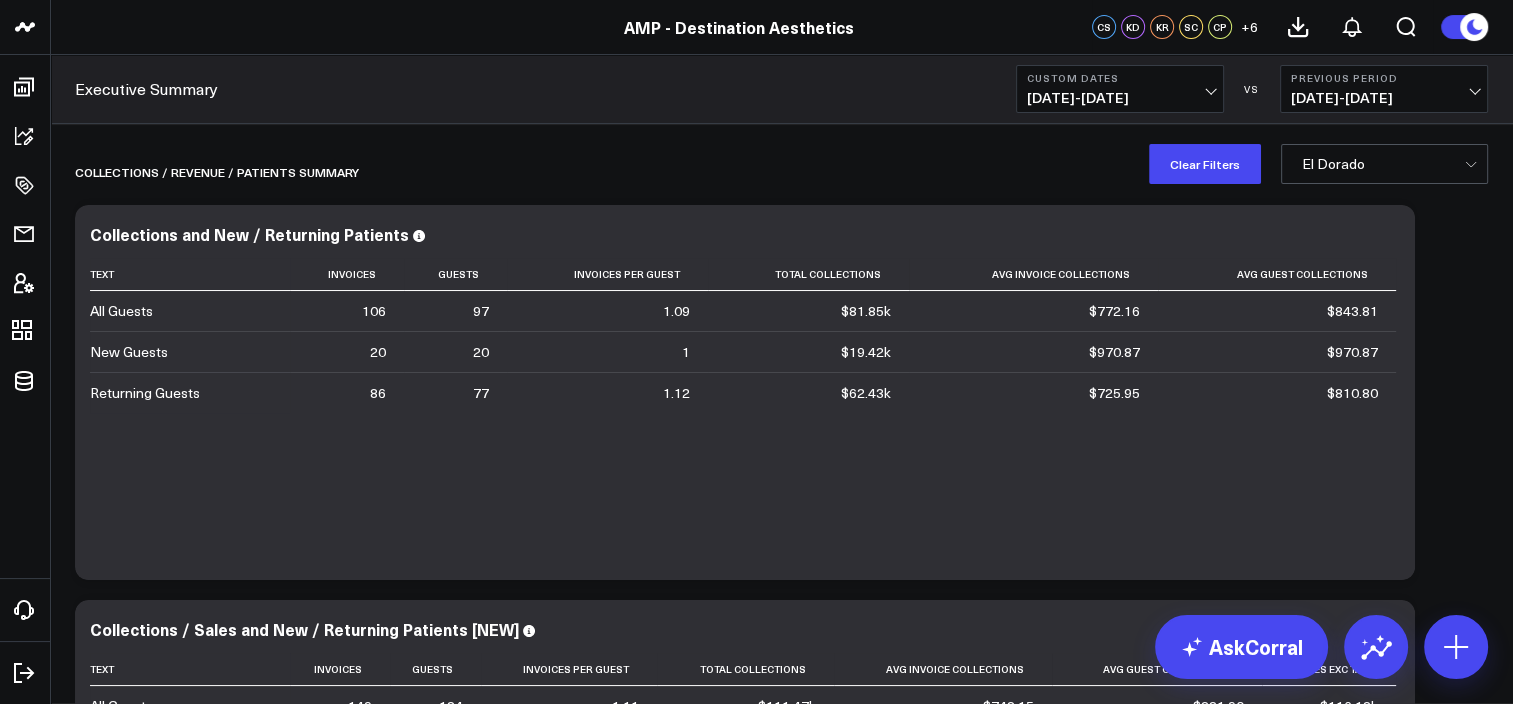scroll, scrollTop: 616, scrollLeft: 0, axis: vertical 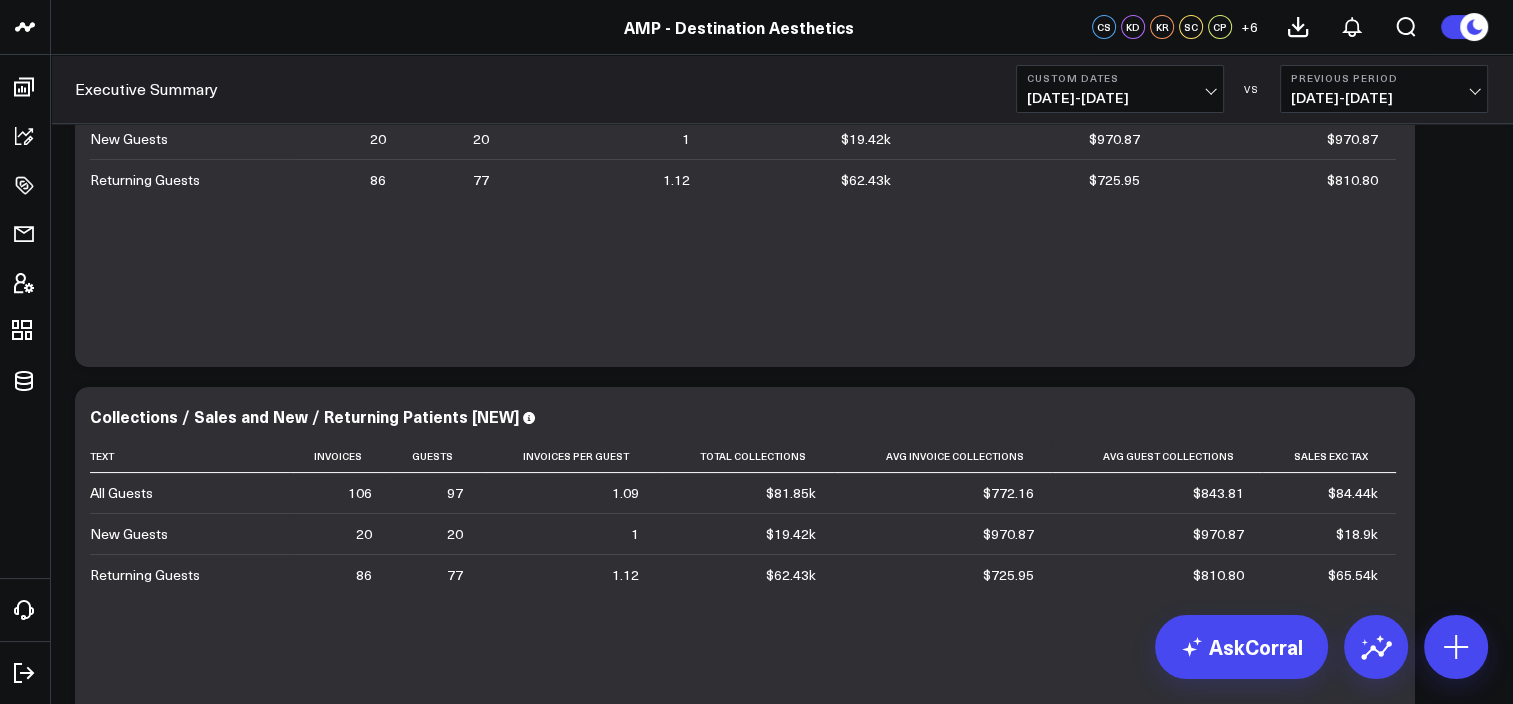 click on "07/01/25  -  07/24/25" at bounding box center (1120, 98) 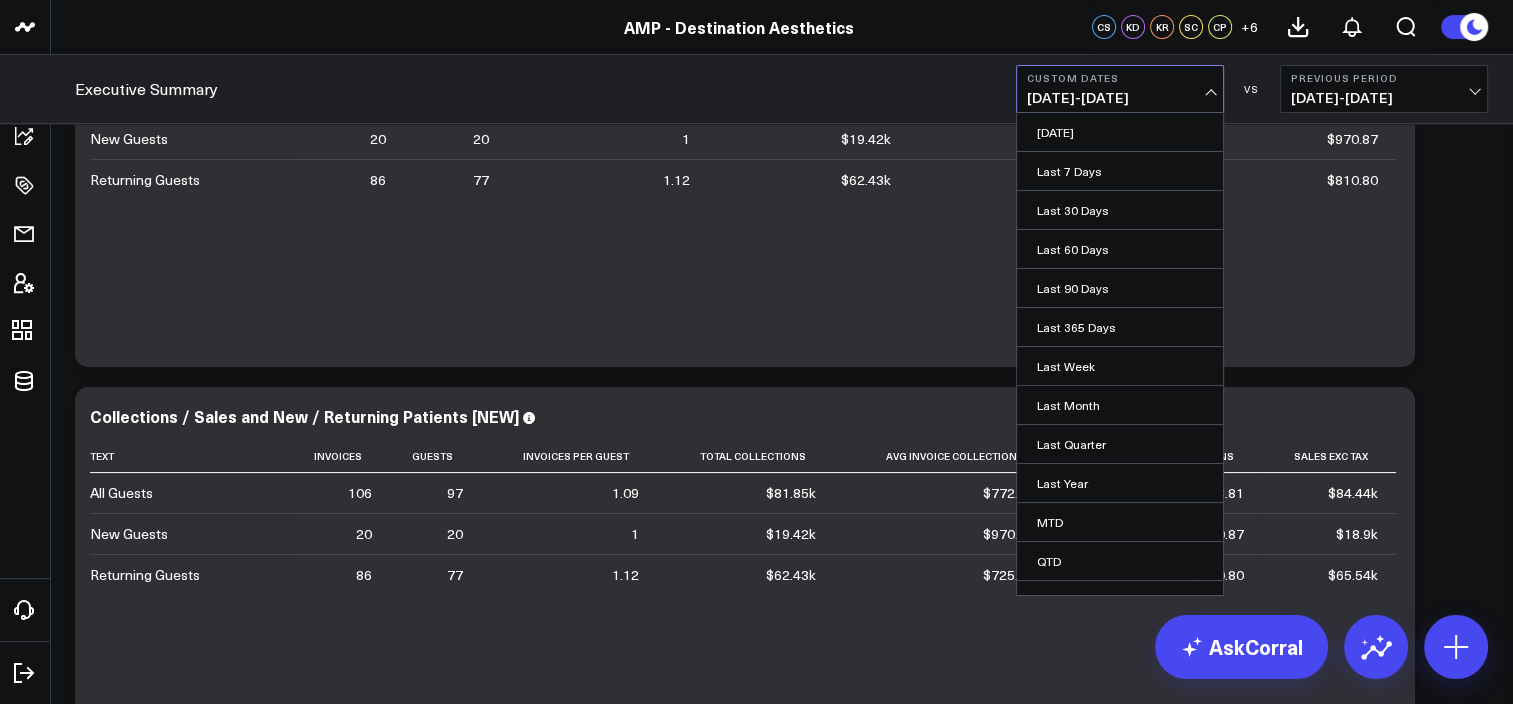scroll, scrollTop: 60, scrollLeft: 0, axis: vertical 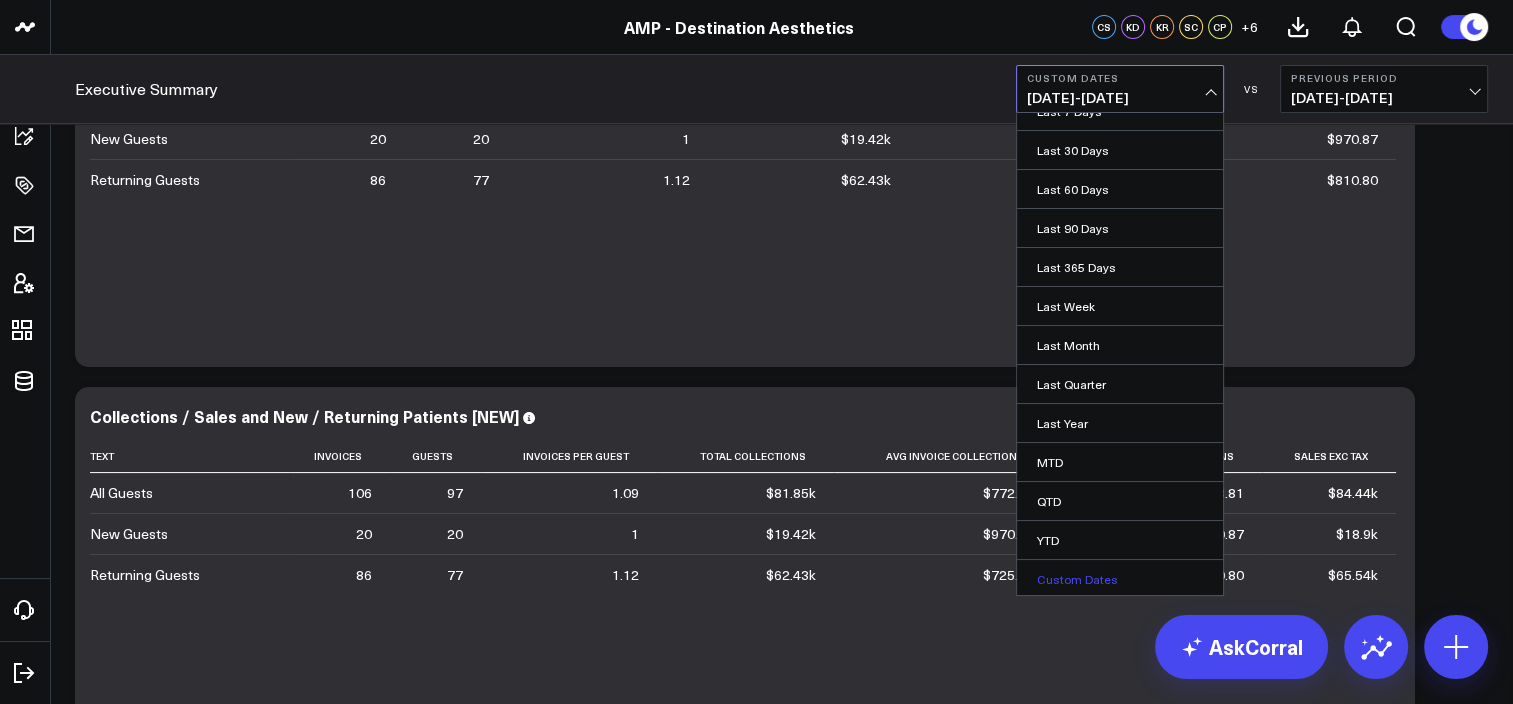 click on "Custom Dates" at bounding box center (1120, 579) 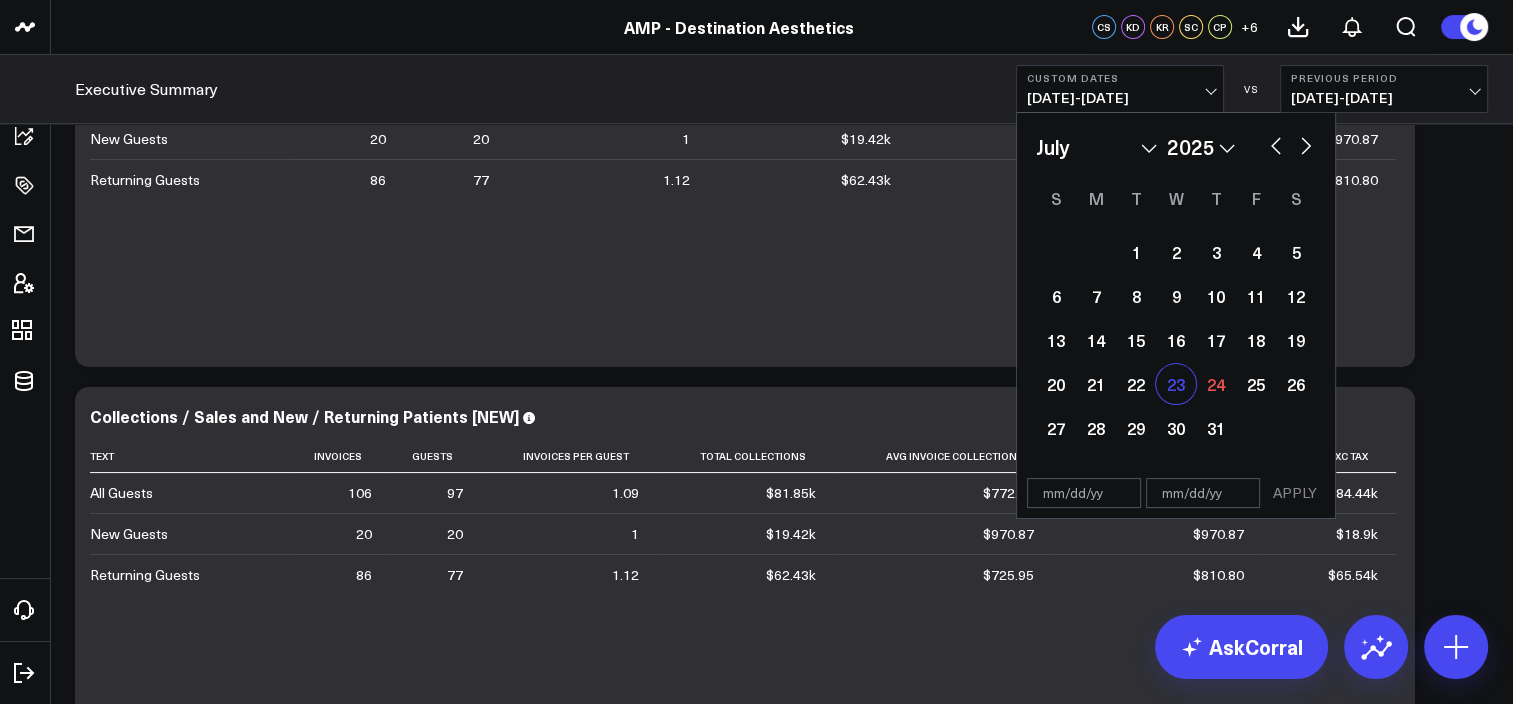 click on "23" at bounding box center (1176, 384) 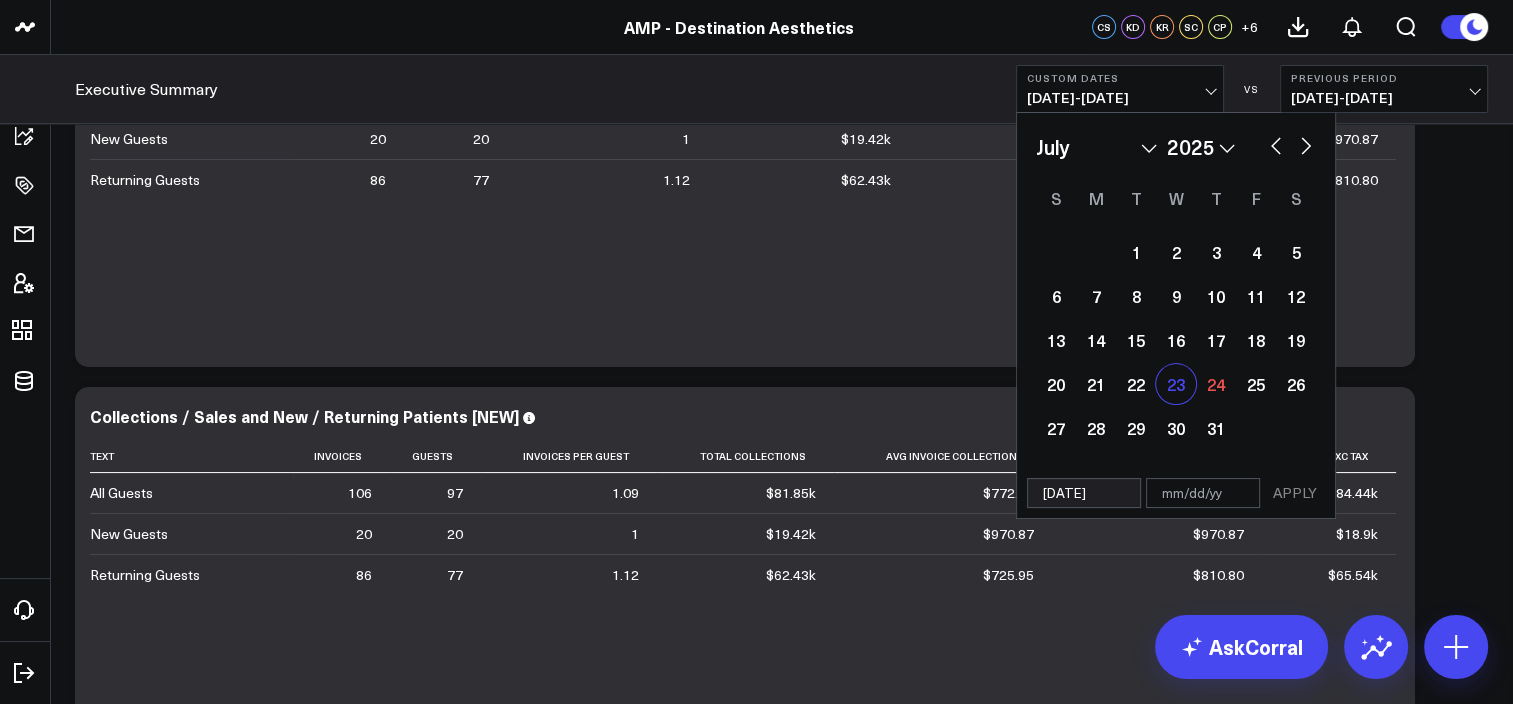 select on "6" 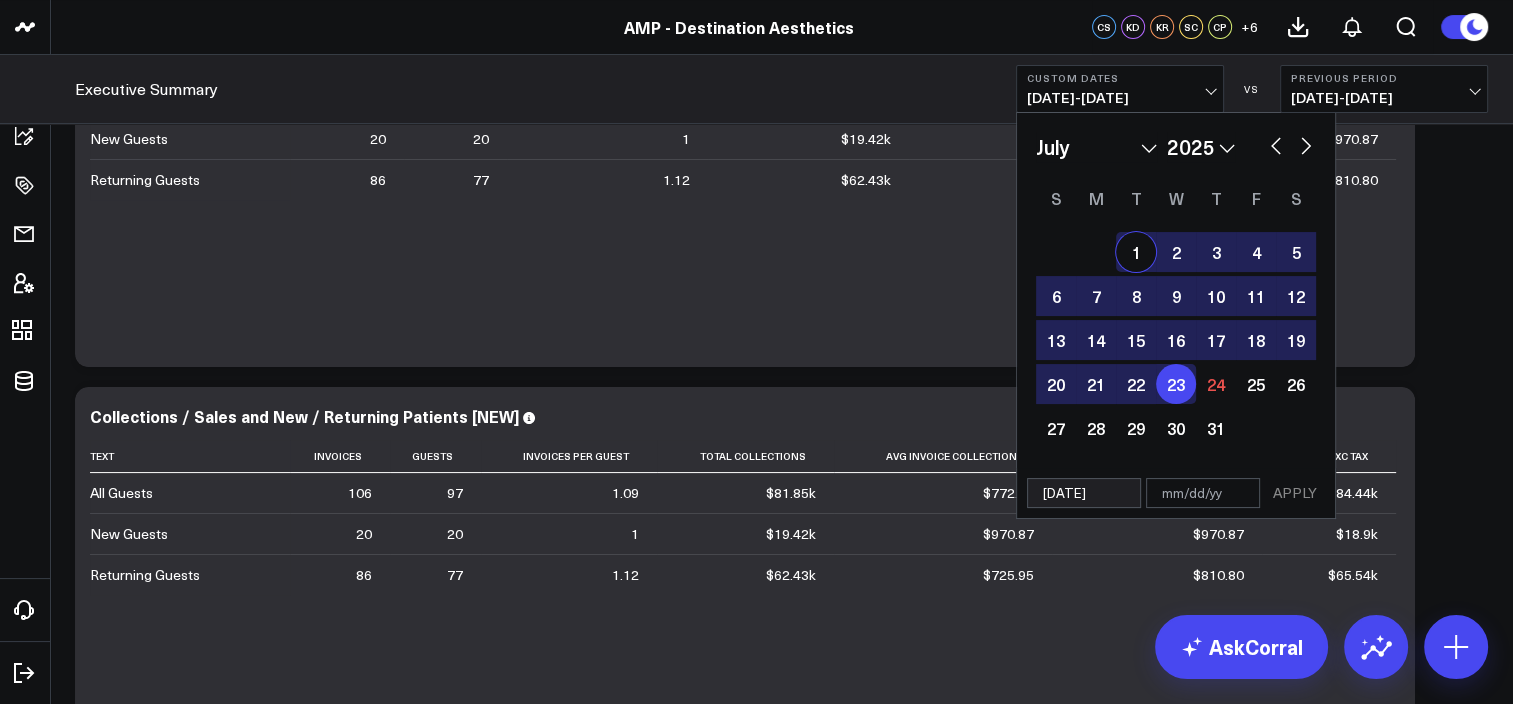 click on "1" at bounding box center (1136, 252) 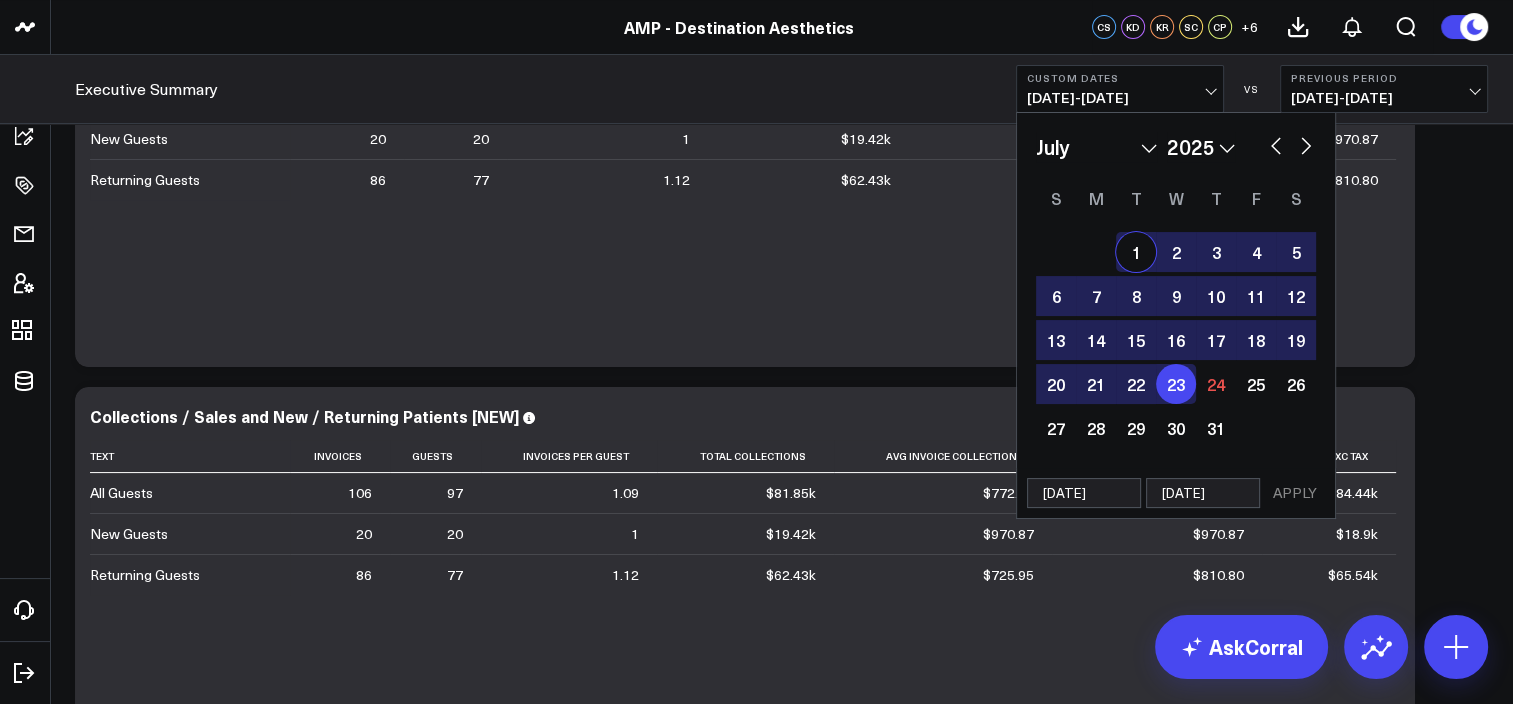 select on "6" 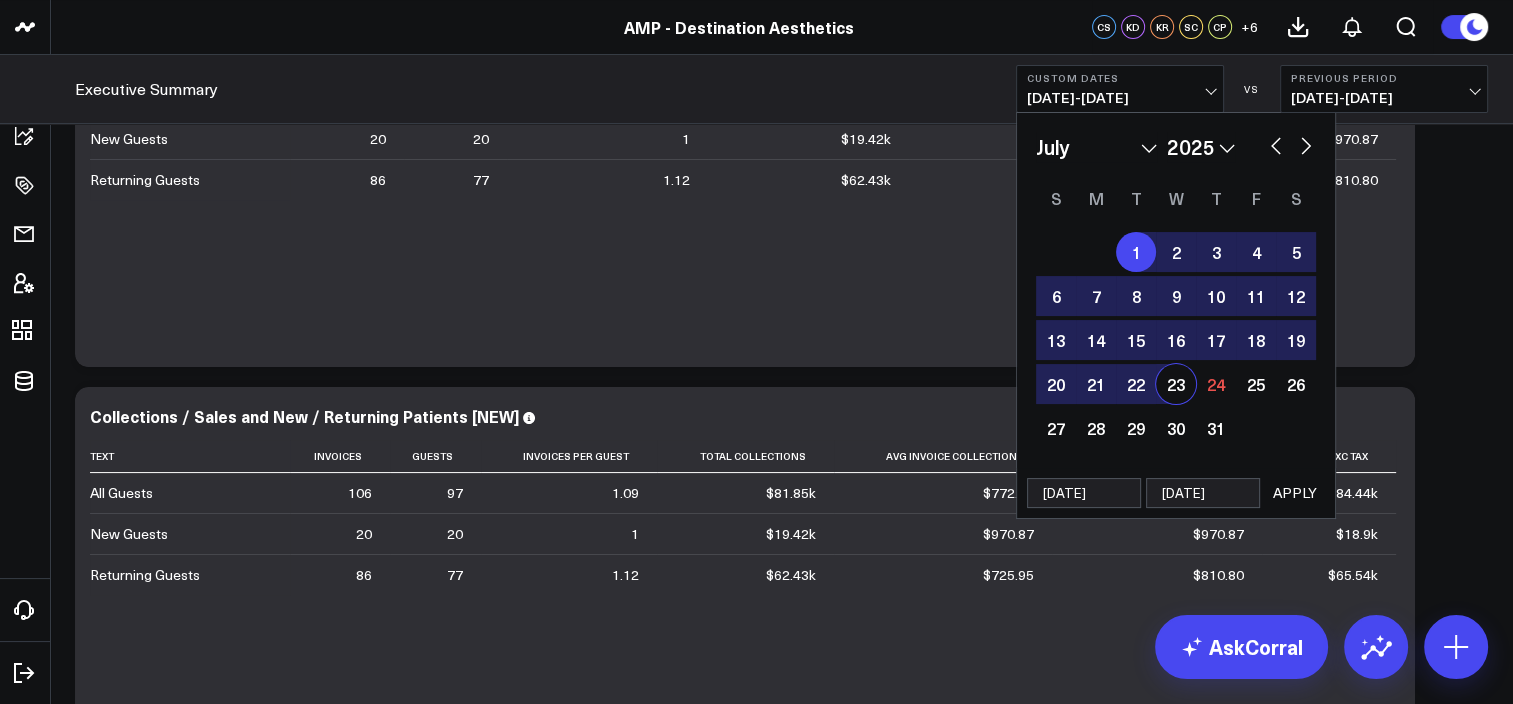 click on "23" at bounding box center [1176, 384] 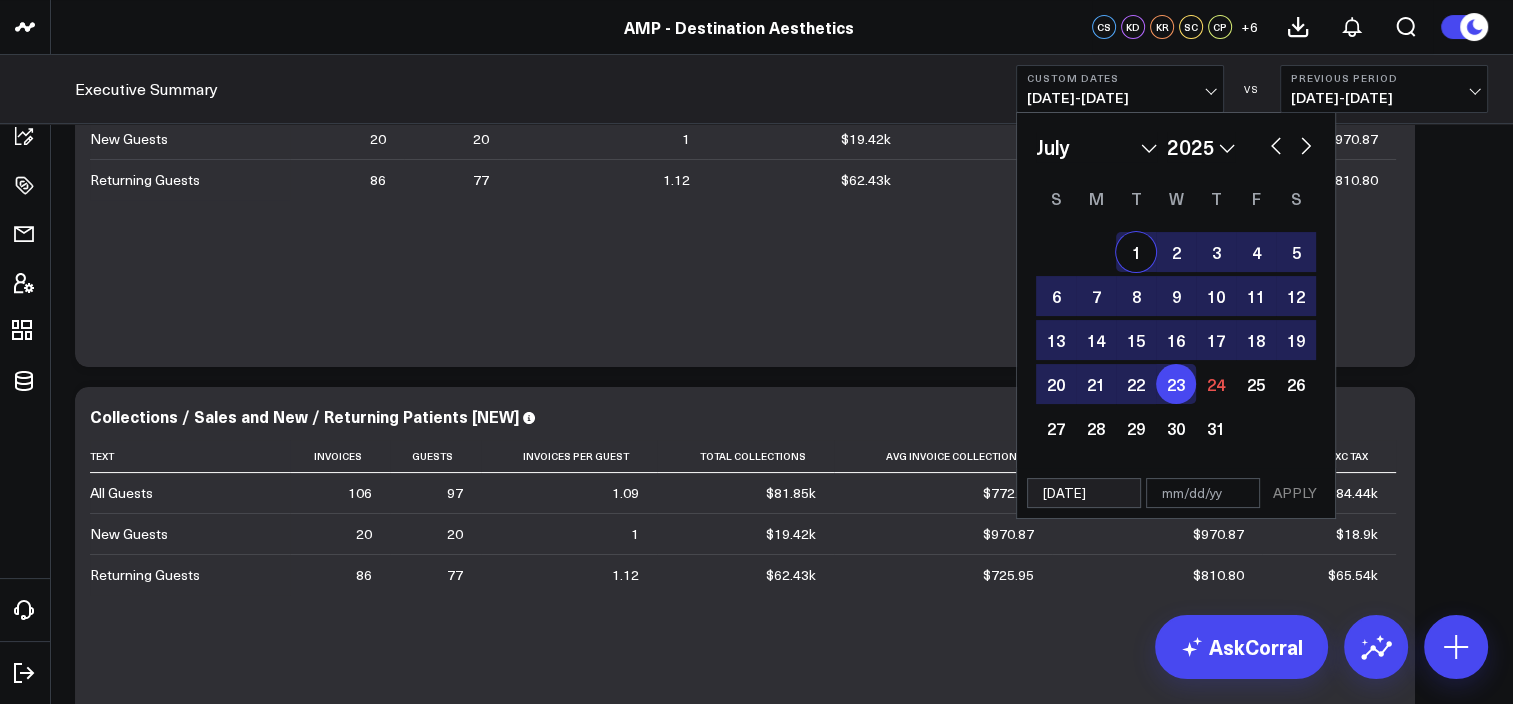 click on "1" at bounding box center [1136, 252] 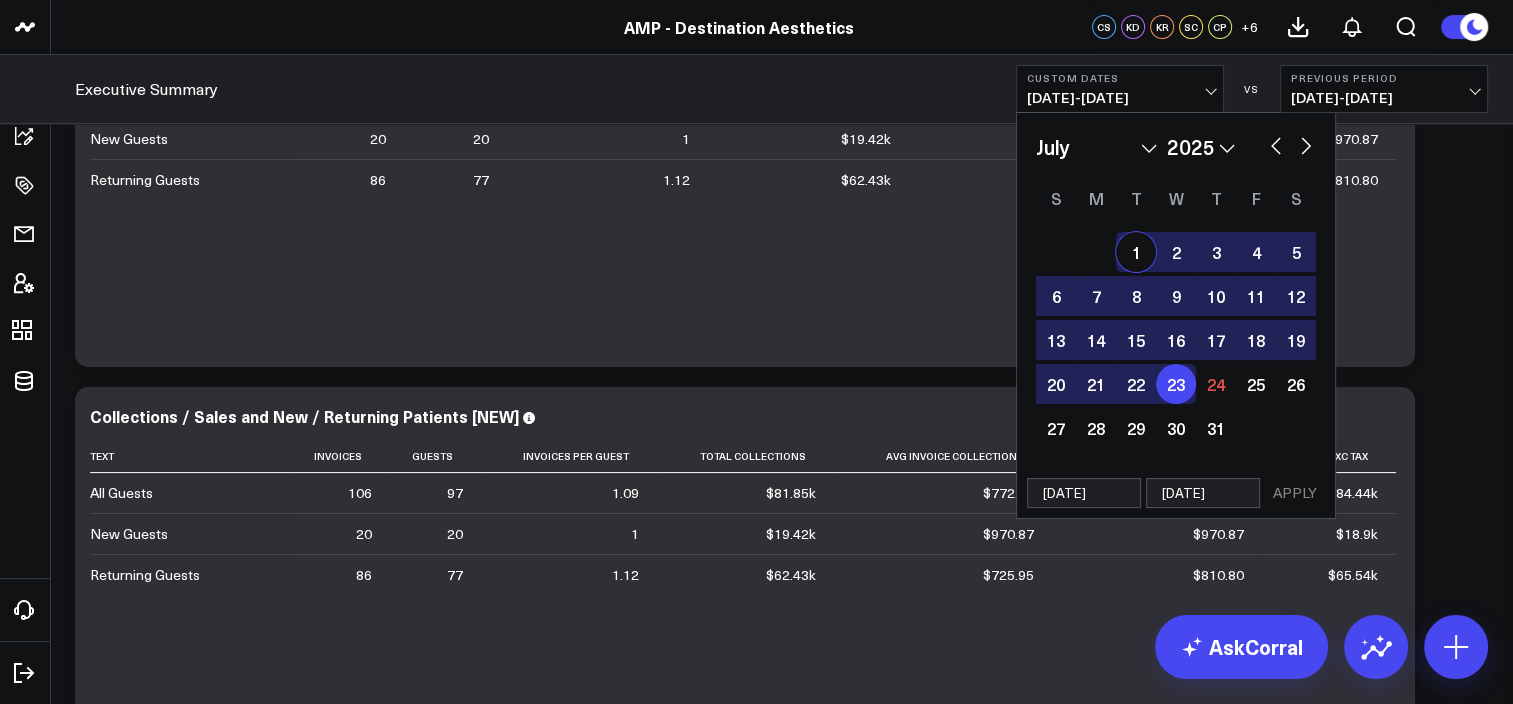 select on "6" 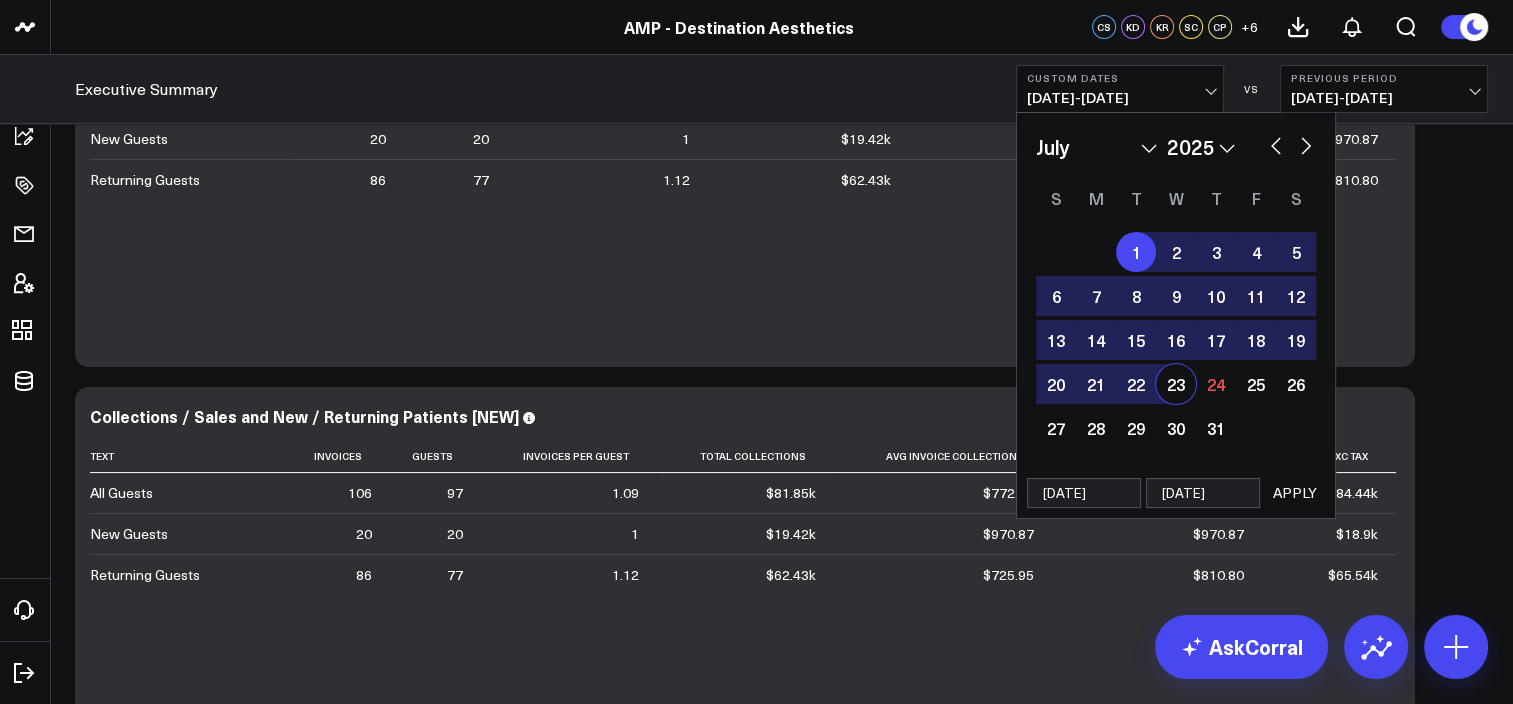click on "APPLY" at bounding box center (1295, 493) 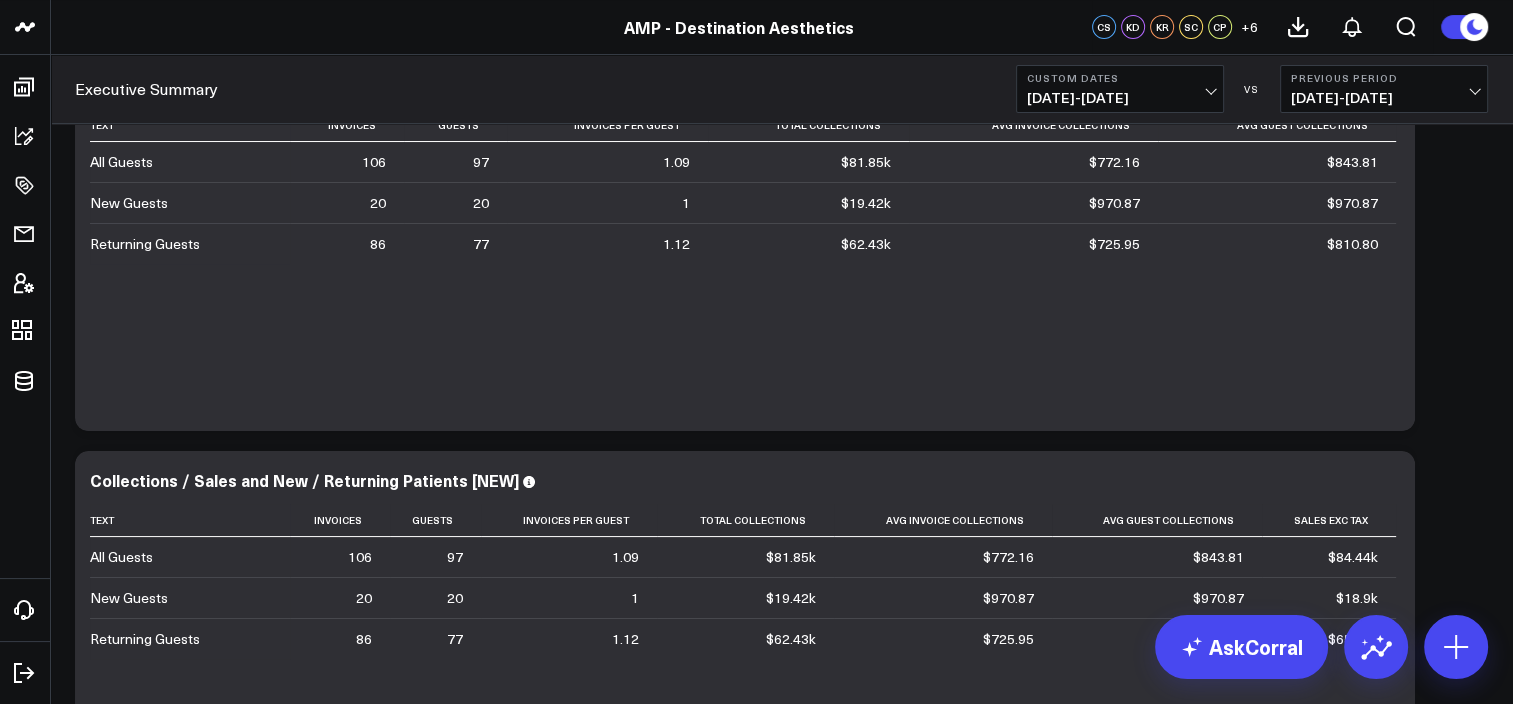 scroll, scrollTop: 0, scrollLeft: 0, axis: both 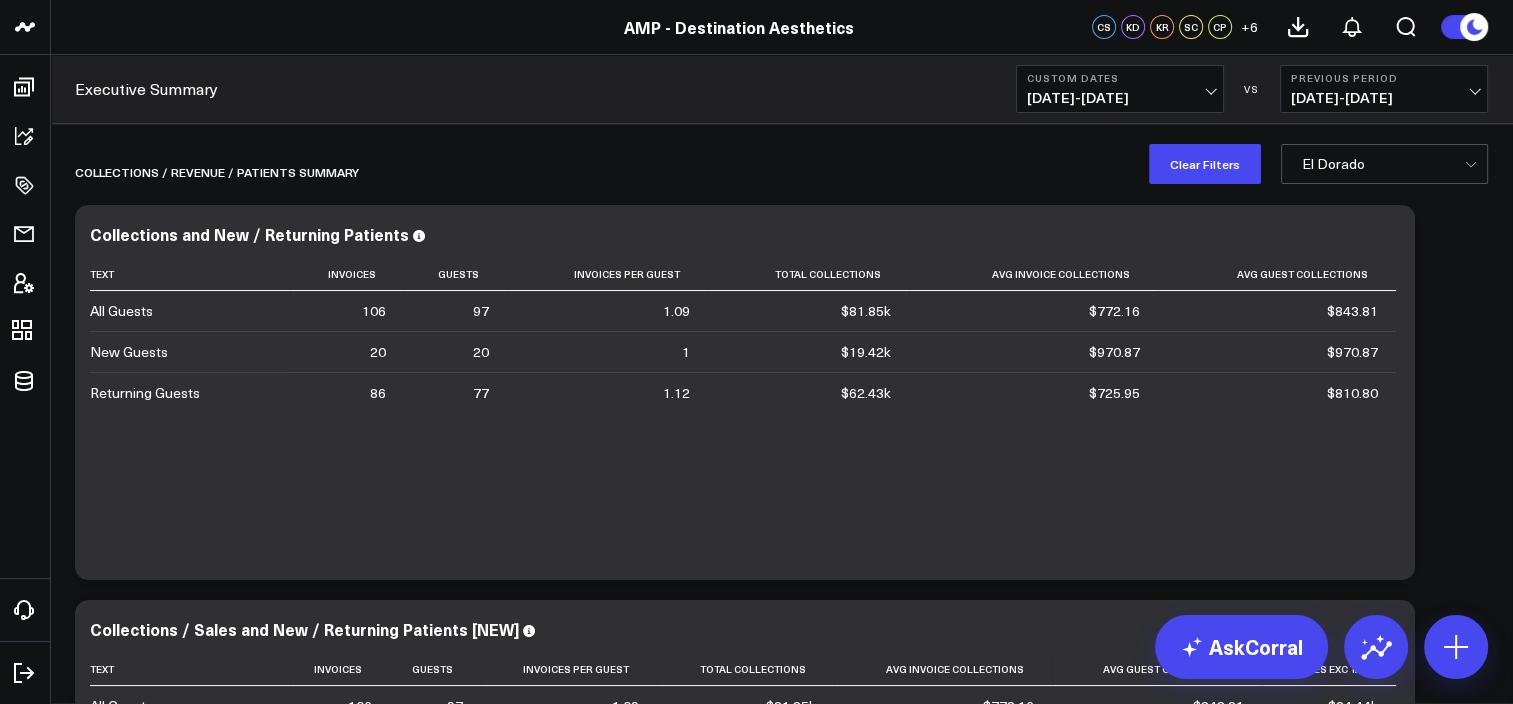 click on "El Dorado" at bounding box center (1384, 164) 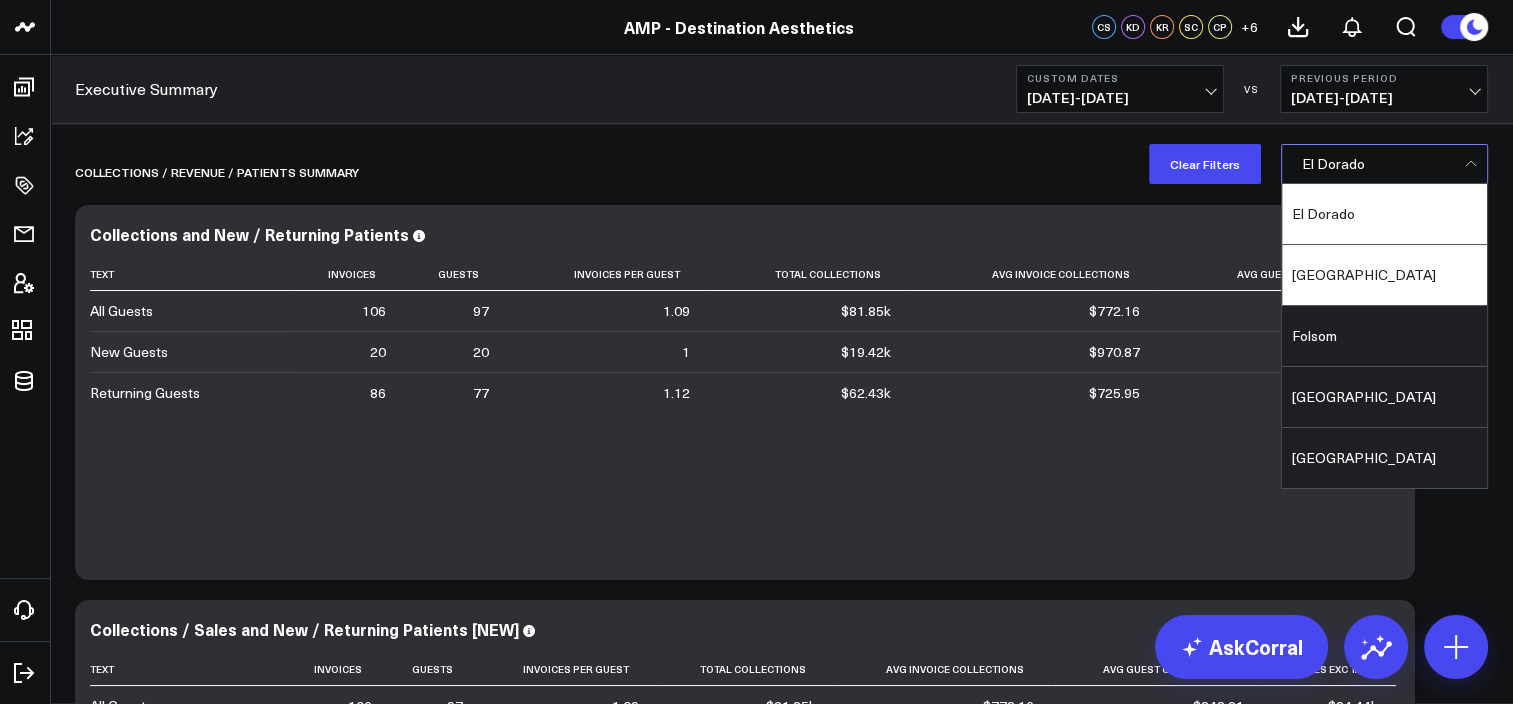 click on "Elk Grove" at bounding box center (1384, 275) 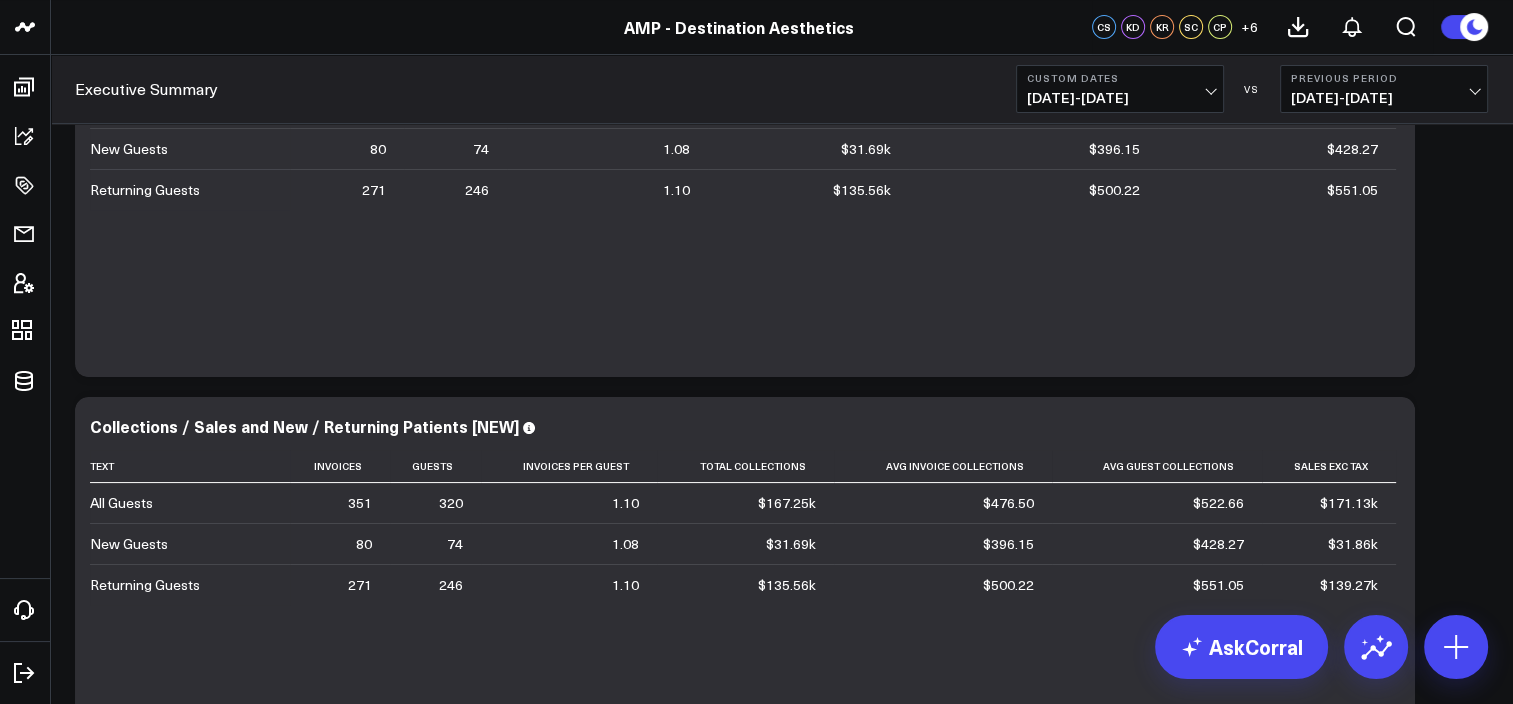 scroll, scrollTop: 0, scrollLeft: 0, axis: both 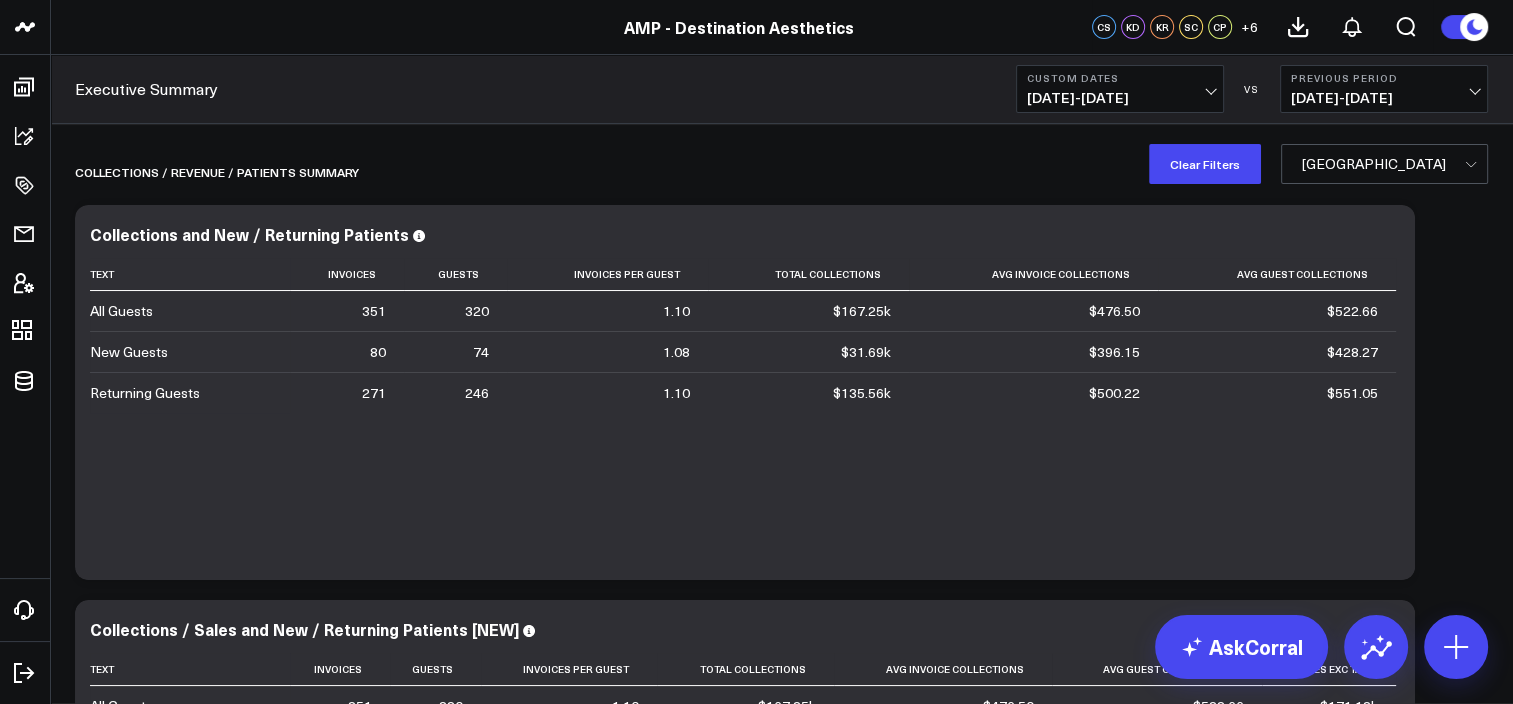 click on "Collections / revenue / patients summary Modify via AI Copy link to widget Ask support Remove Create linked copy Executive Summary Accounting - Expenses Finance Operations Patient Details Re-Engagement Providers Paid Media Facebook Ads Google Ads PM Dashboard (Final) Velocity / LTV Operational Dashboards for Managing Partners KPI - Sales per Service Hour KPI - Average Patient Ticket KPI - % New Patients KPI - Utilization Rate KPI - % Retail Revenue Sales Data - Total Sales Data - Services Sales Data - Product Guest Data - Total Guest Data - New Time Data - Service Hours Time Data - Net Scheduled Hours	 Duplicate to Executive Summary Accounting - Expenses Finance Operations Patient Details Re-Engagement Providers Paid Media Facebook Ads Google Ads PM Dashboard (Final) Velocity / LTV Operational Dashboards for Managing Partners KPI - Sales per Service Hour KPI - Average Patient Ticket KPI - % New Patients KPI - Utilization Rate KPI - % Retail Revenue Sales Data - Total Sales Data - Services Sales Data - Product" at bounding box center (781, 4398) 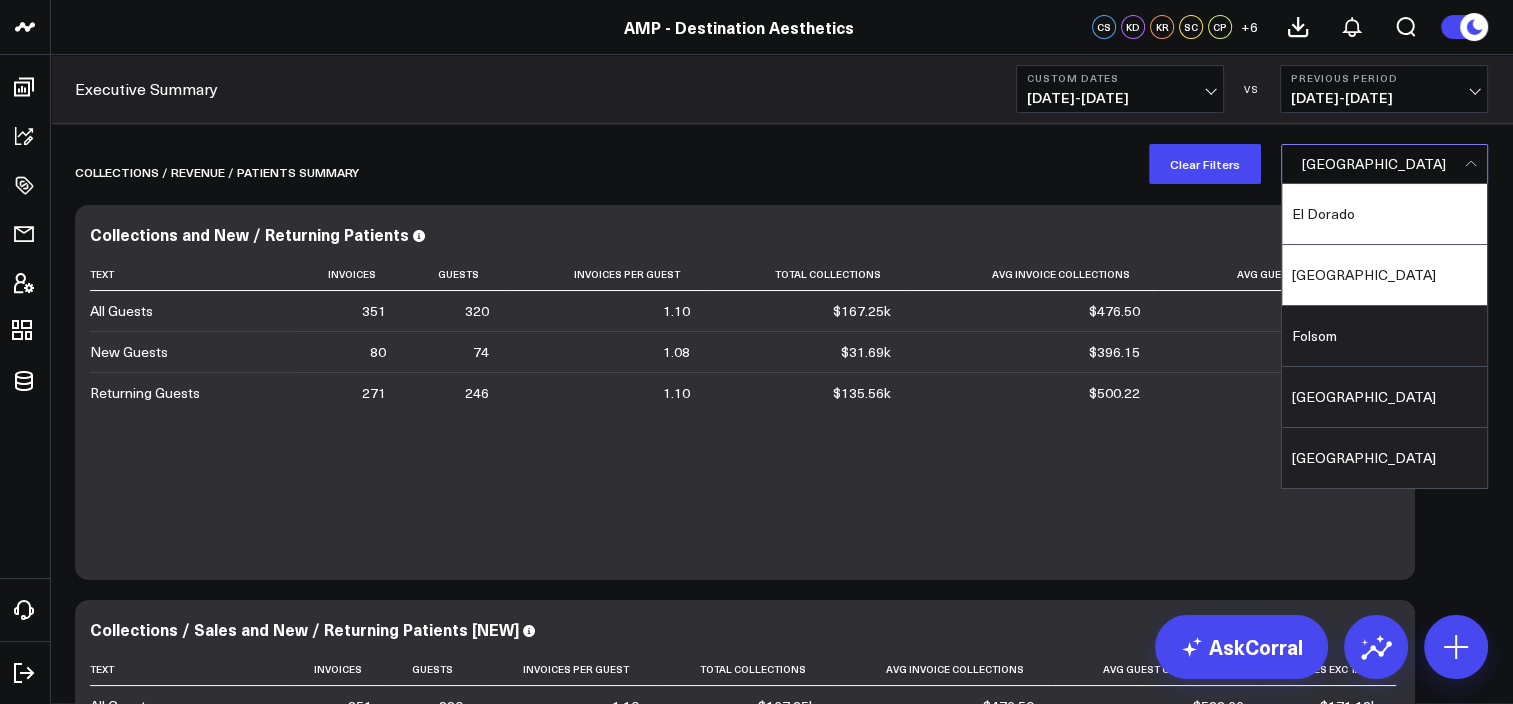 click on "El Dorado" at bounding box center [1384, 214] 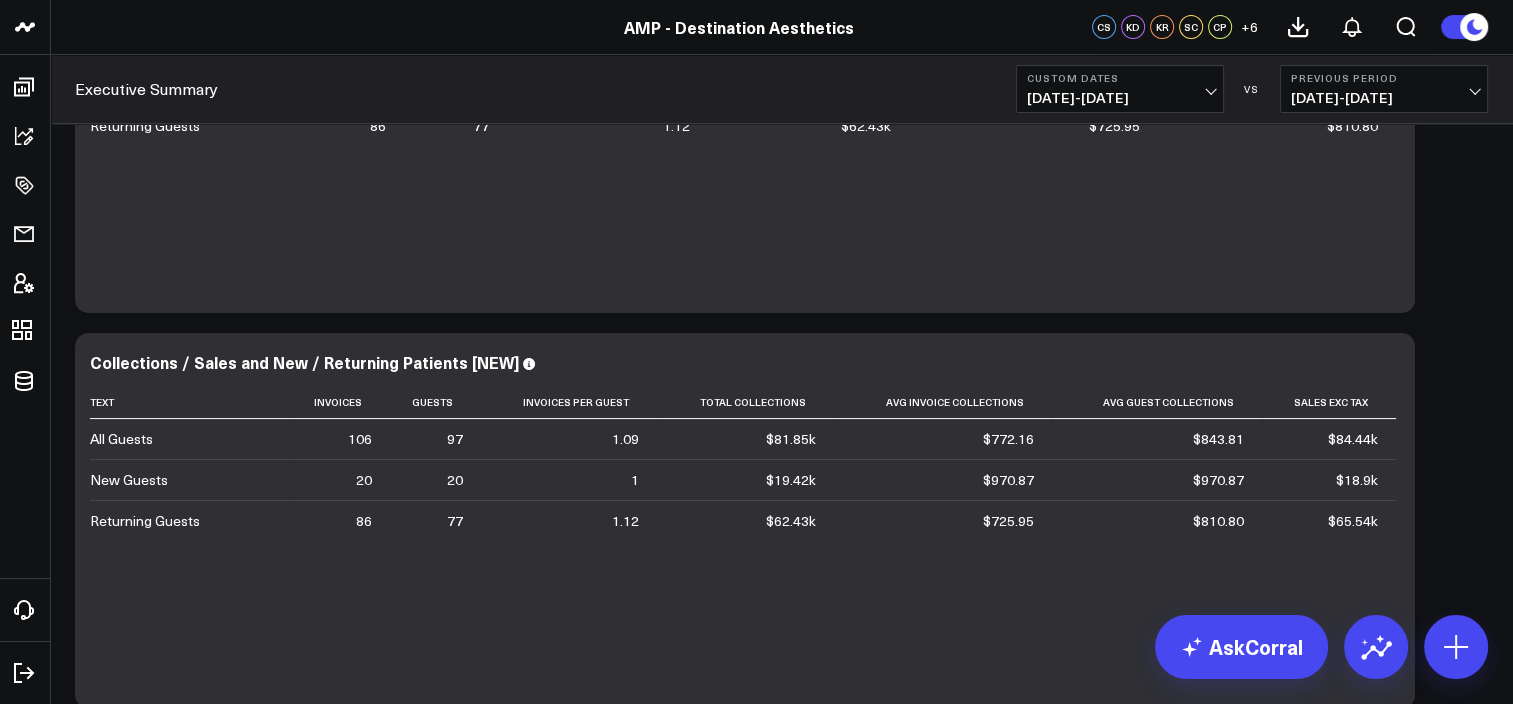 scroll, scrollTop: 288, scrollLeft: 0, axis: vertical 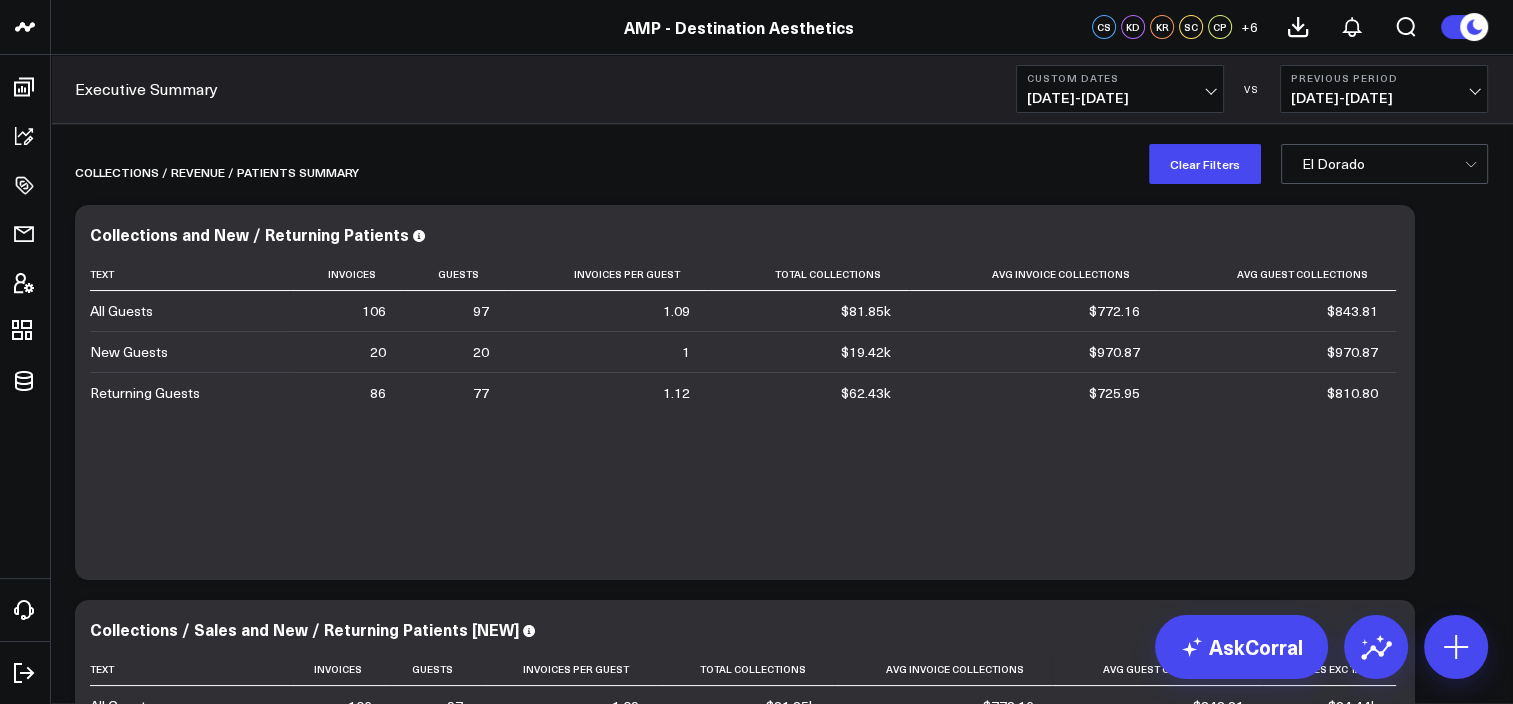 click on "El Dorado" at bounding box center (1384, 164) 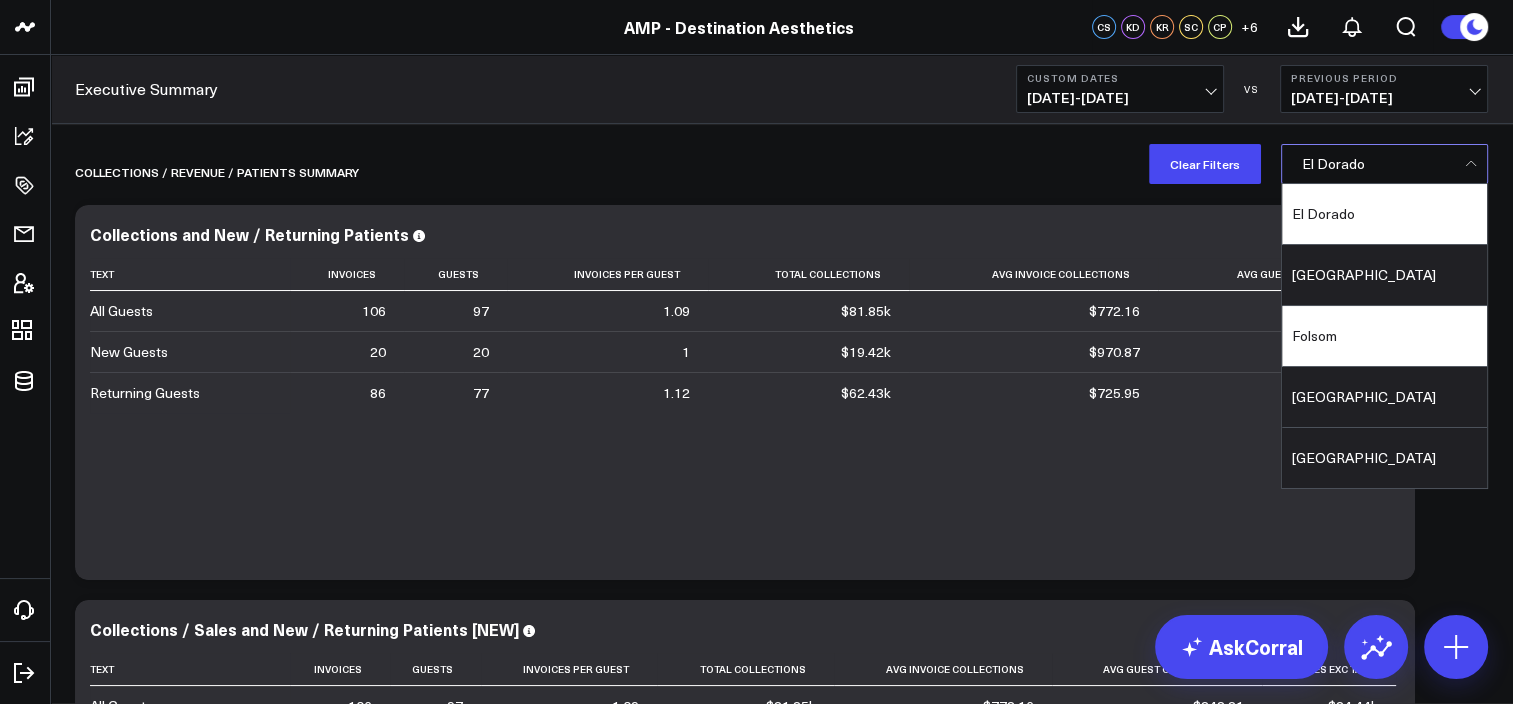 click on "Folsom" at bounding box center (1384, 336) 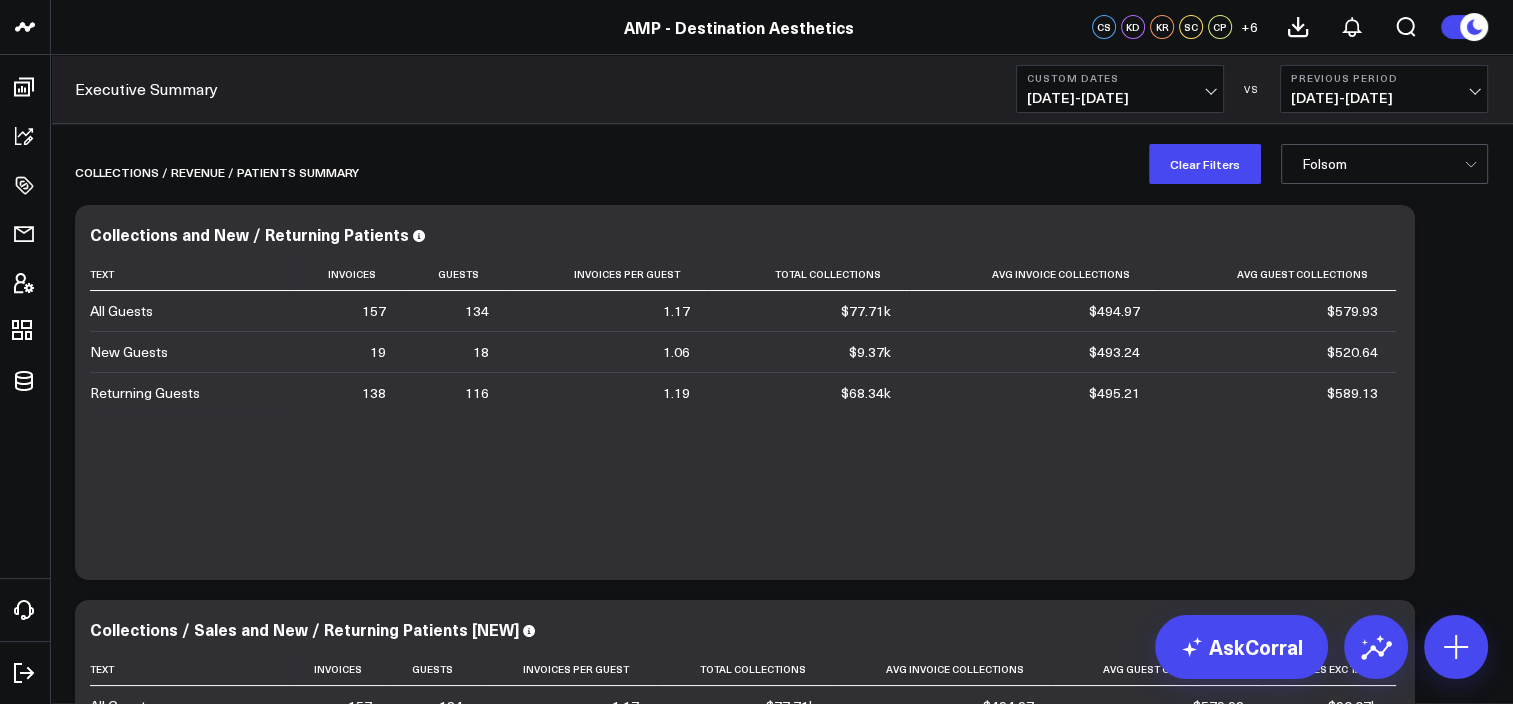 scroll, scrollTop: 256, scrollLeft: 0, axis: vertical 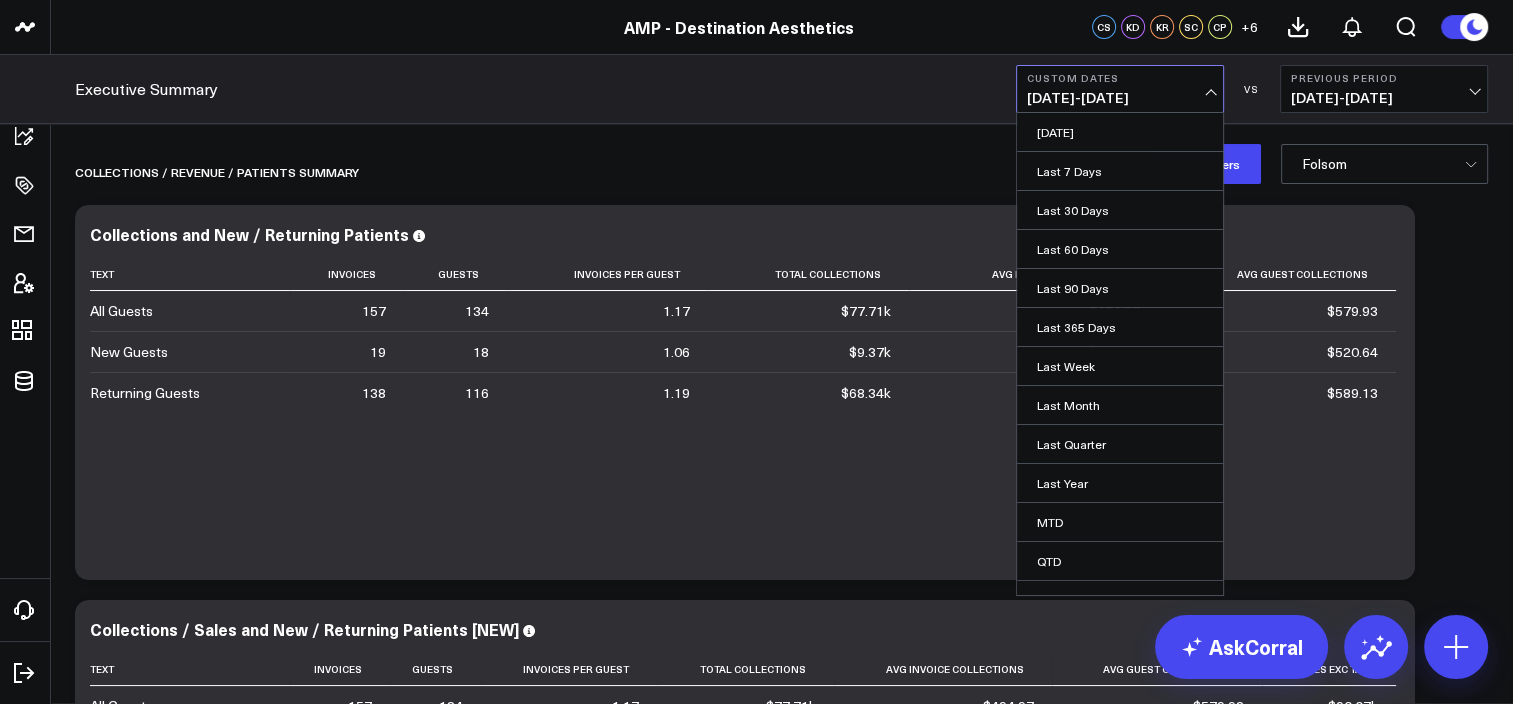 click on "07/01/25  -  07/23/25" at bounding box center (1120, 98) 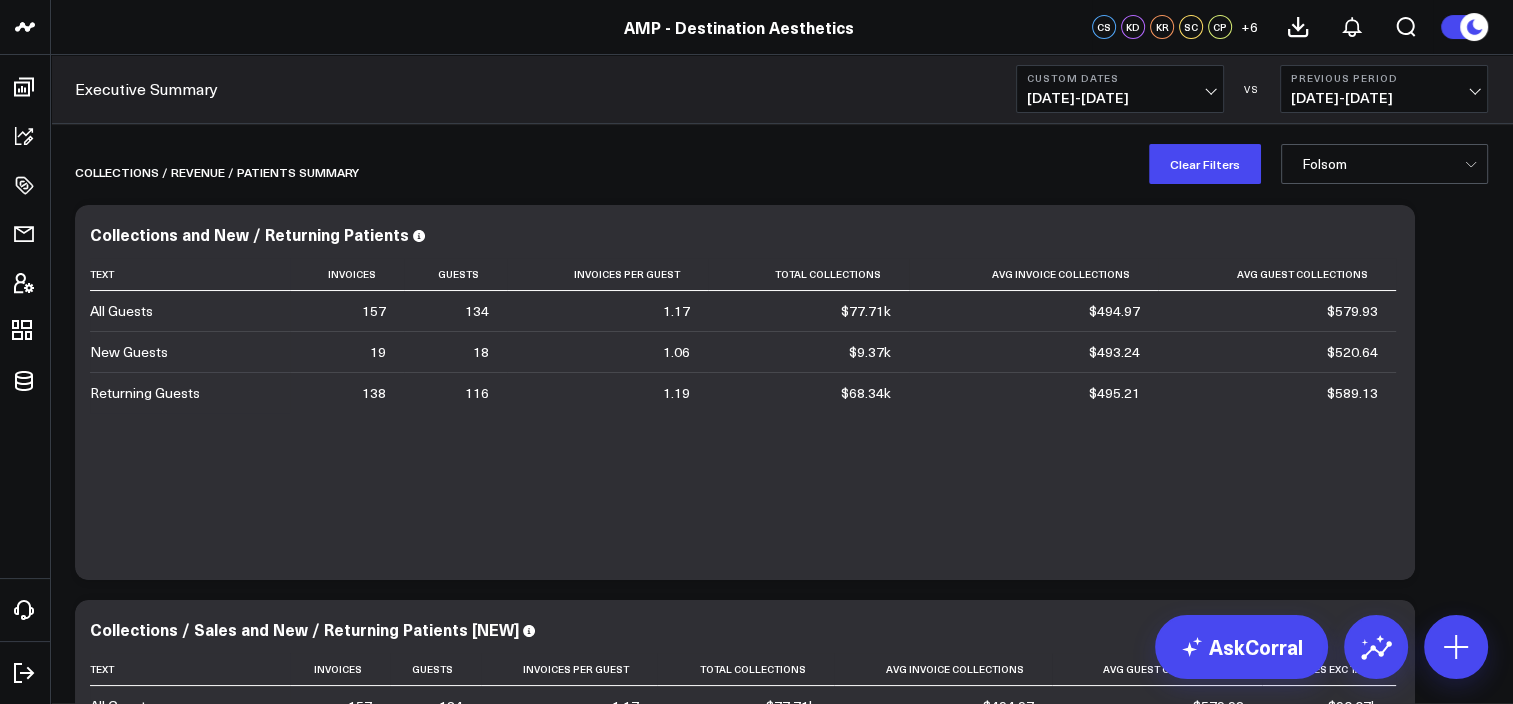 click on "07/01/25  -  07/23/25" at bounding box center (1120, 98) 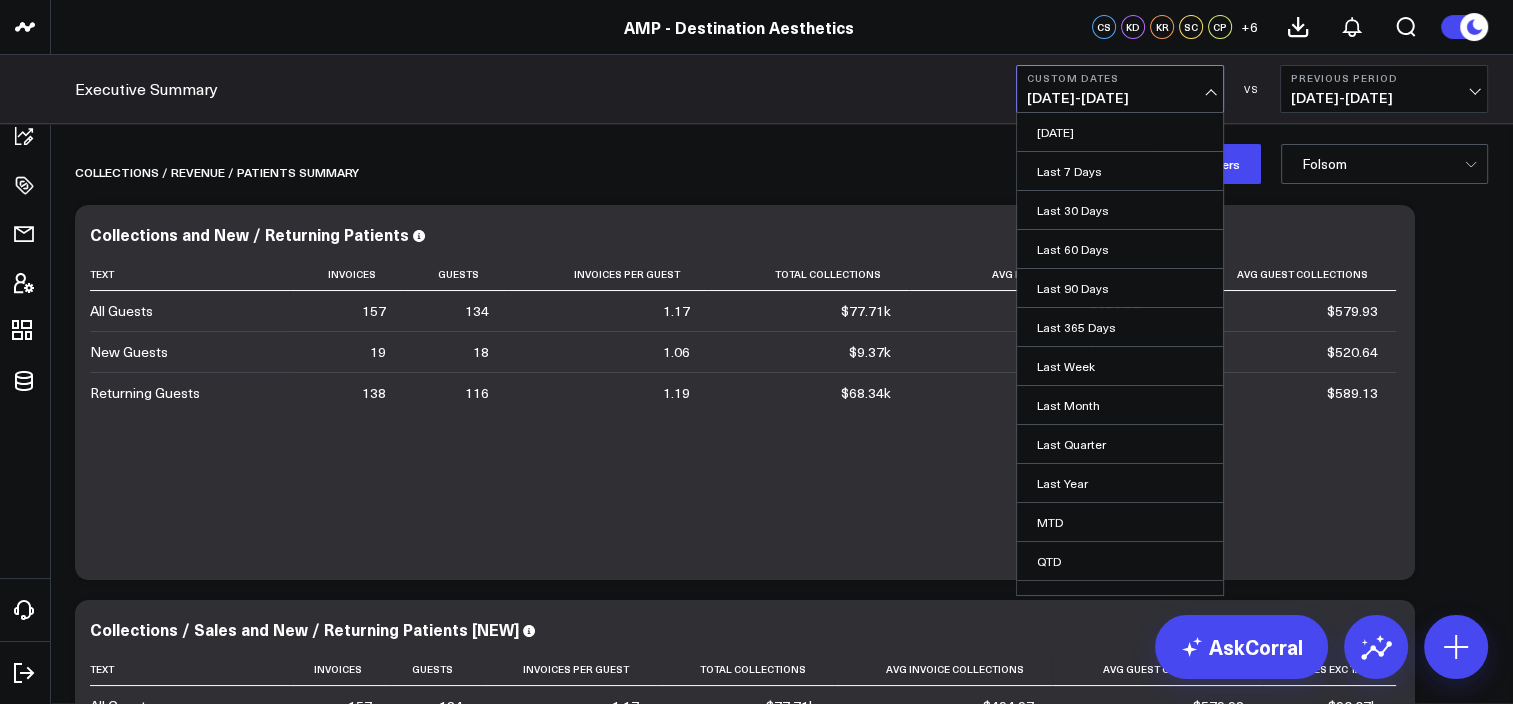 scroll, scrollTop: 60, scrollLeft: 0, axis: vertical 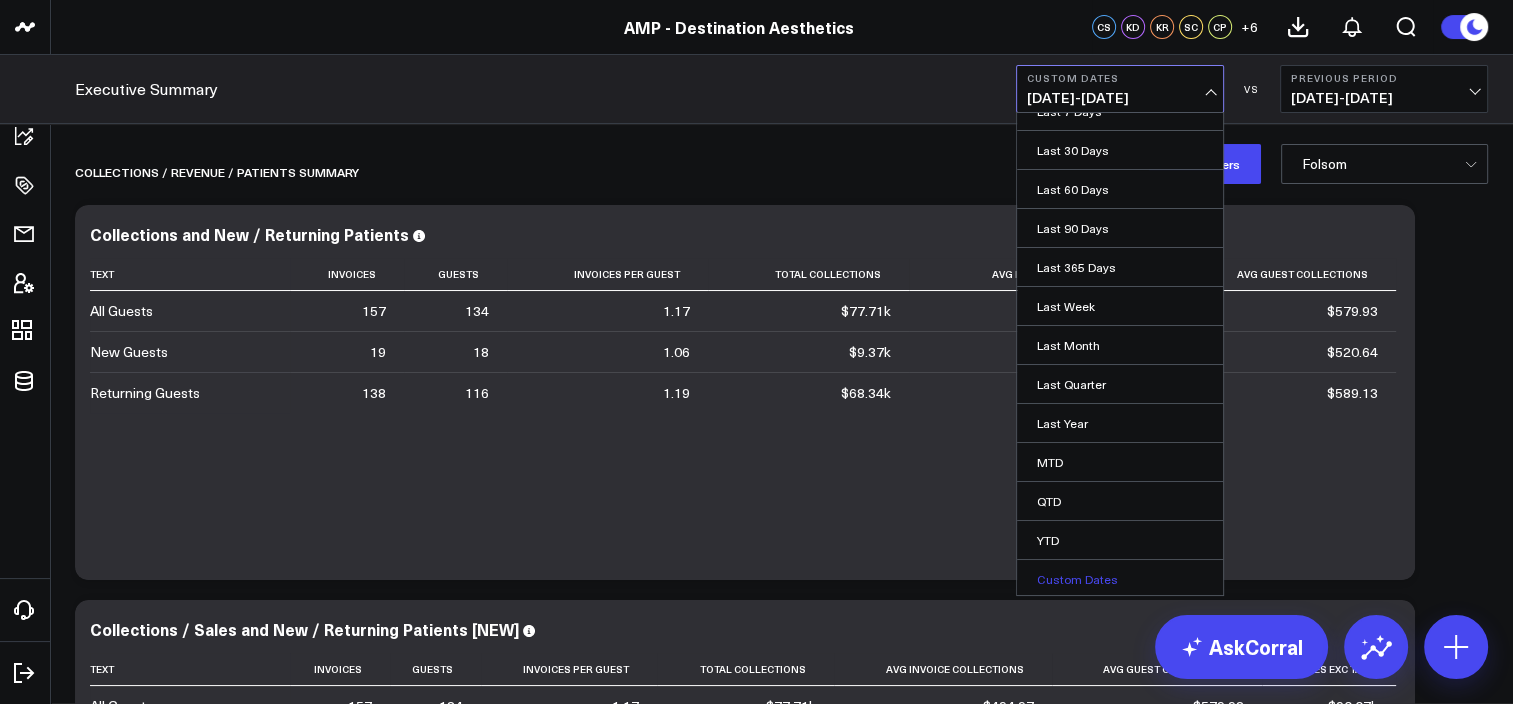 click on "Custom Dates" at bounding box center [1120, 579] 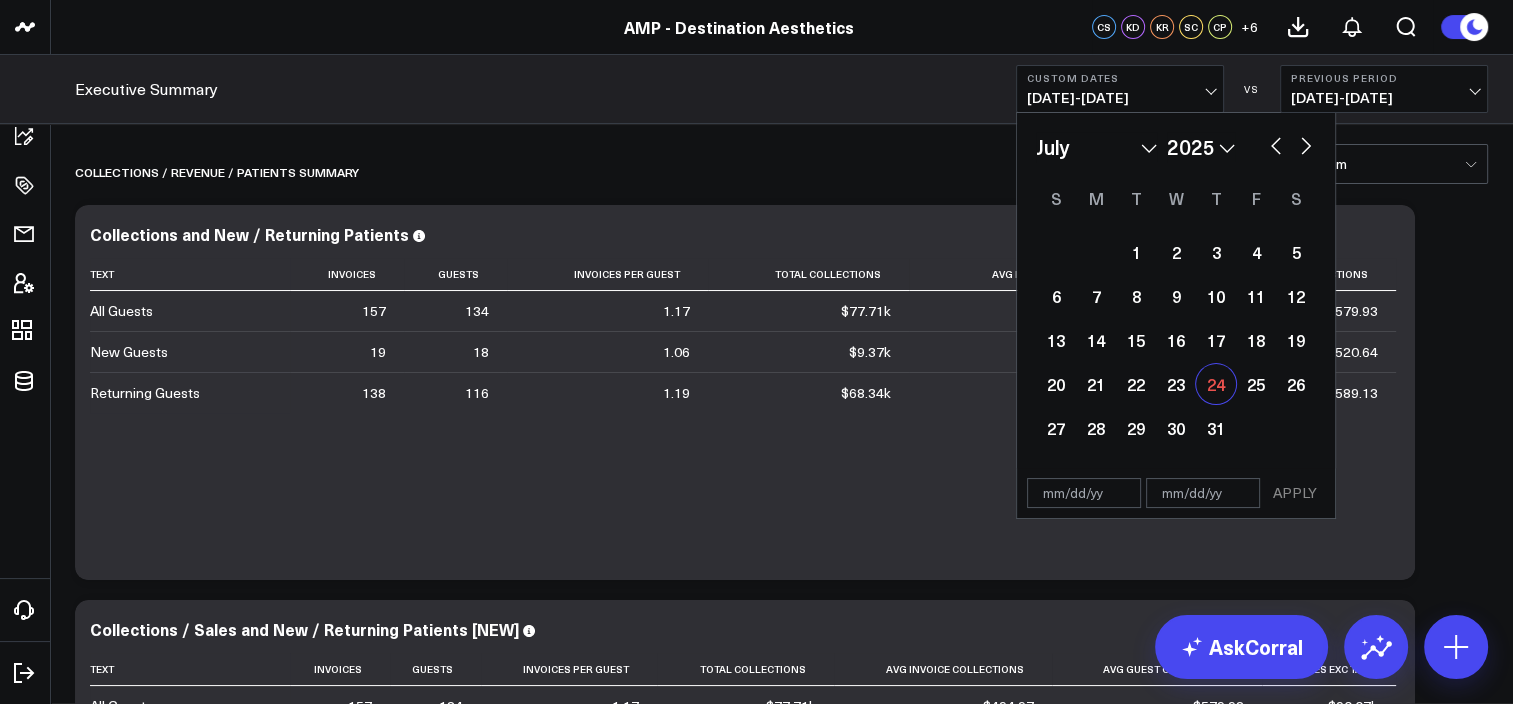 click on "24" at bounding box center (1216, 384) 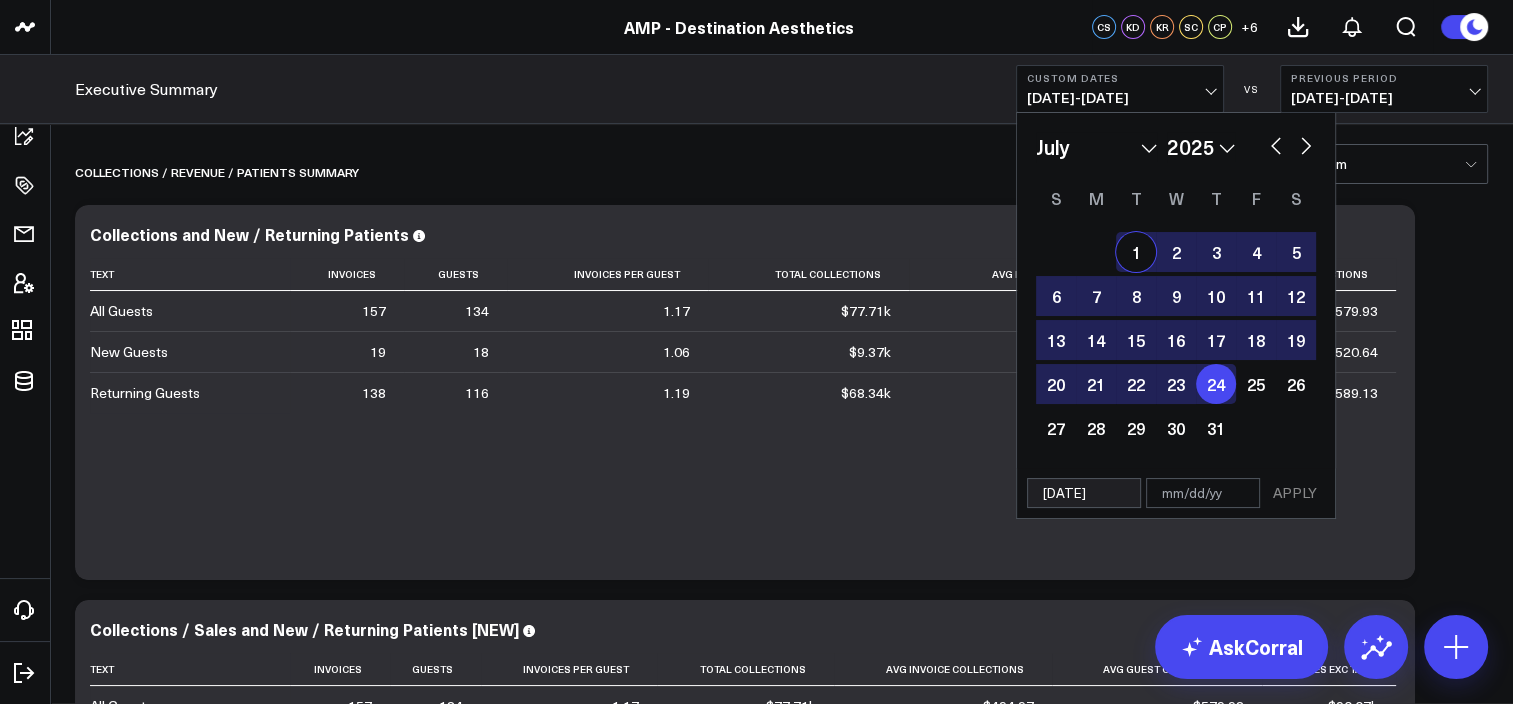 click on "1" at bounding box center [1136, 252] 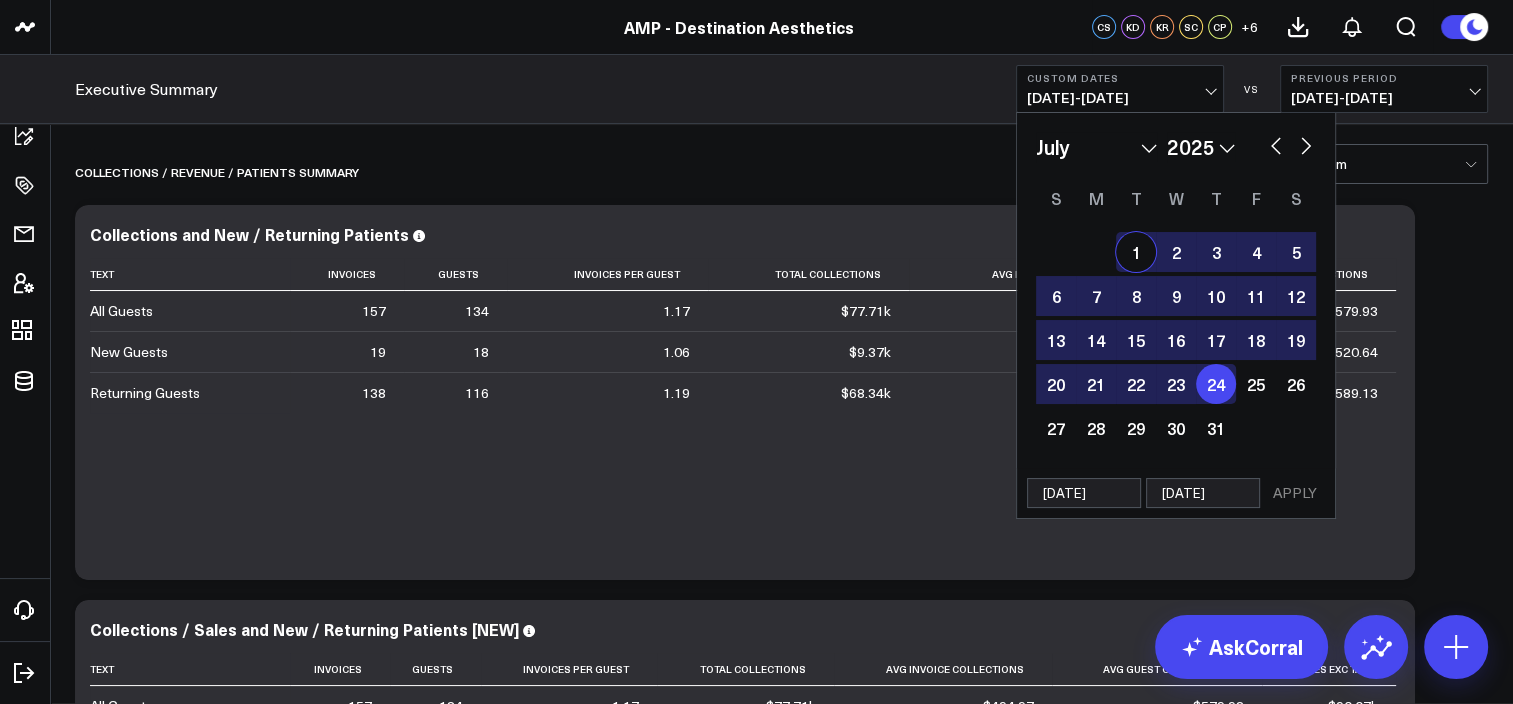 select on "6" 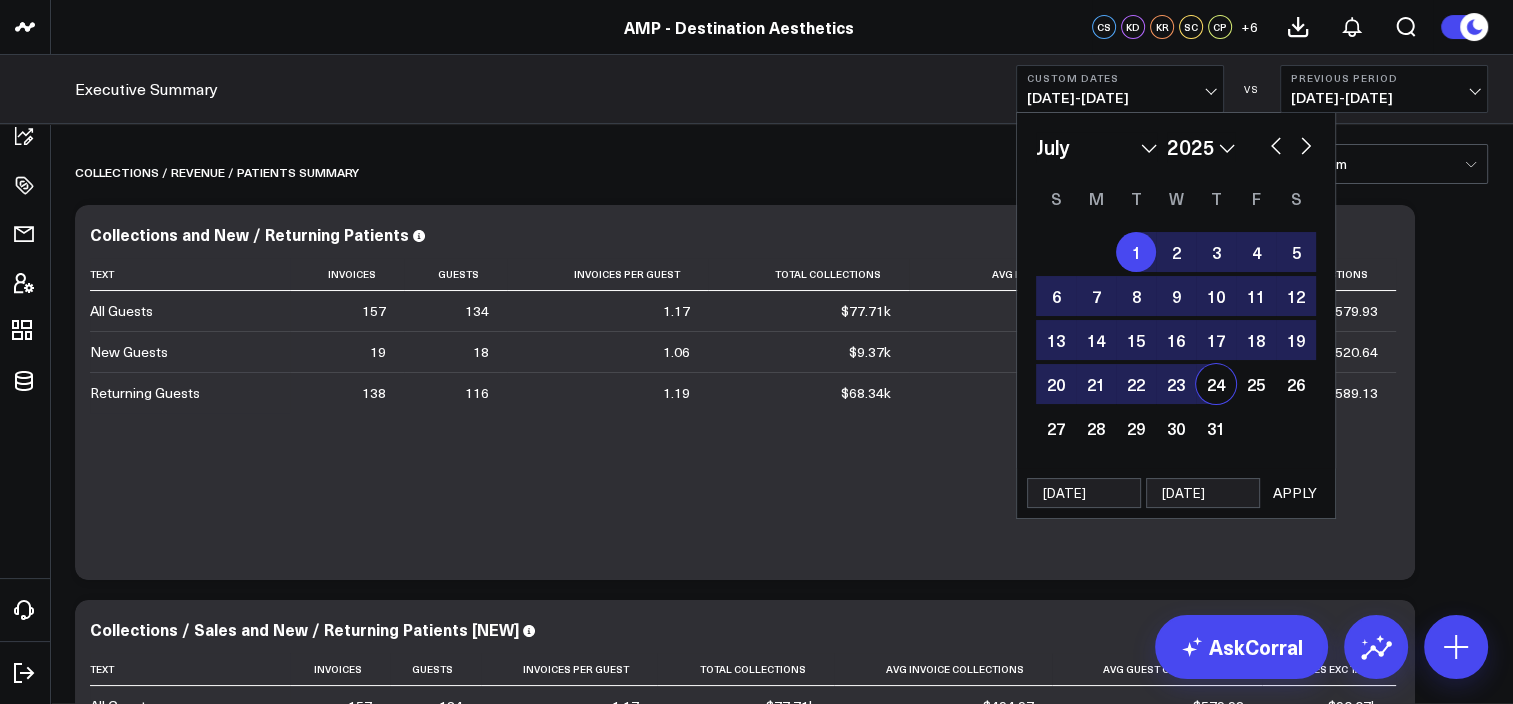 click on "APPLY" at bounding box center [1295, 493] 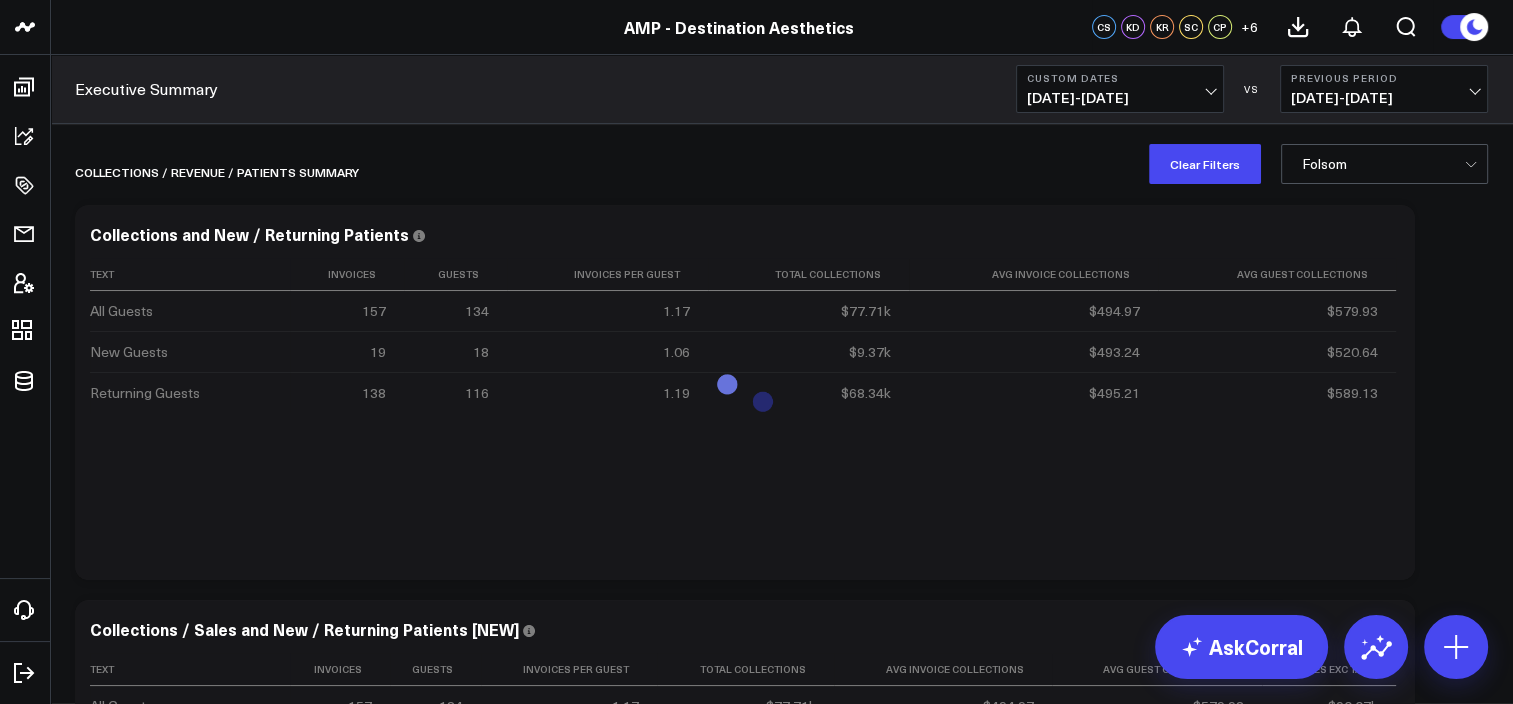 click on "Folsom" at bounding box center [1384, 164] 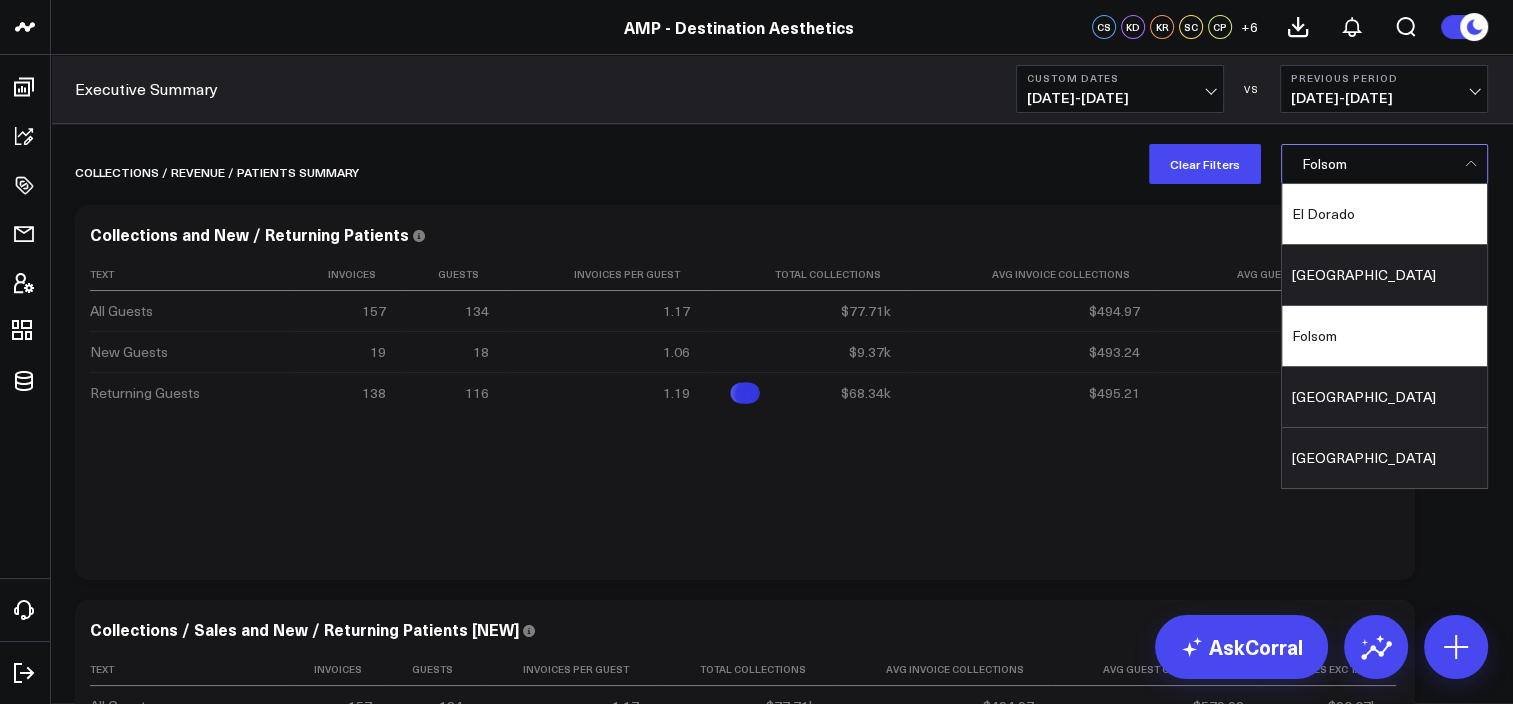 click on "El Dorado" at bounding box center [1384, 214] 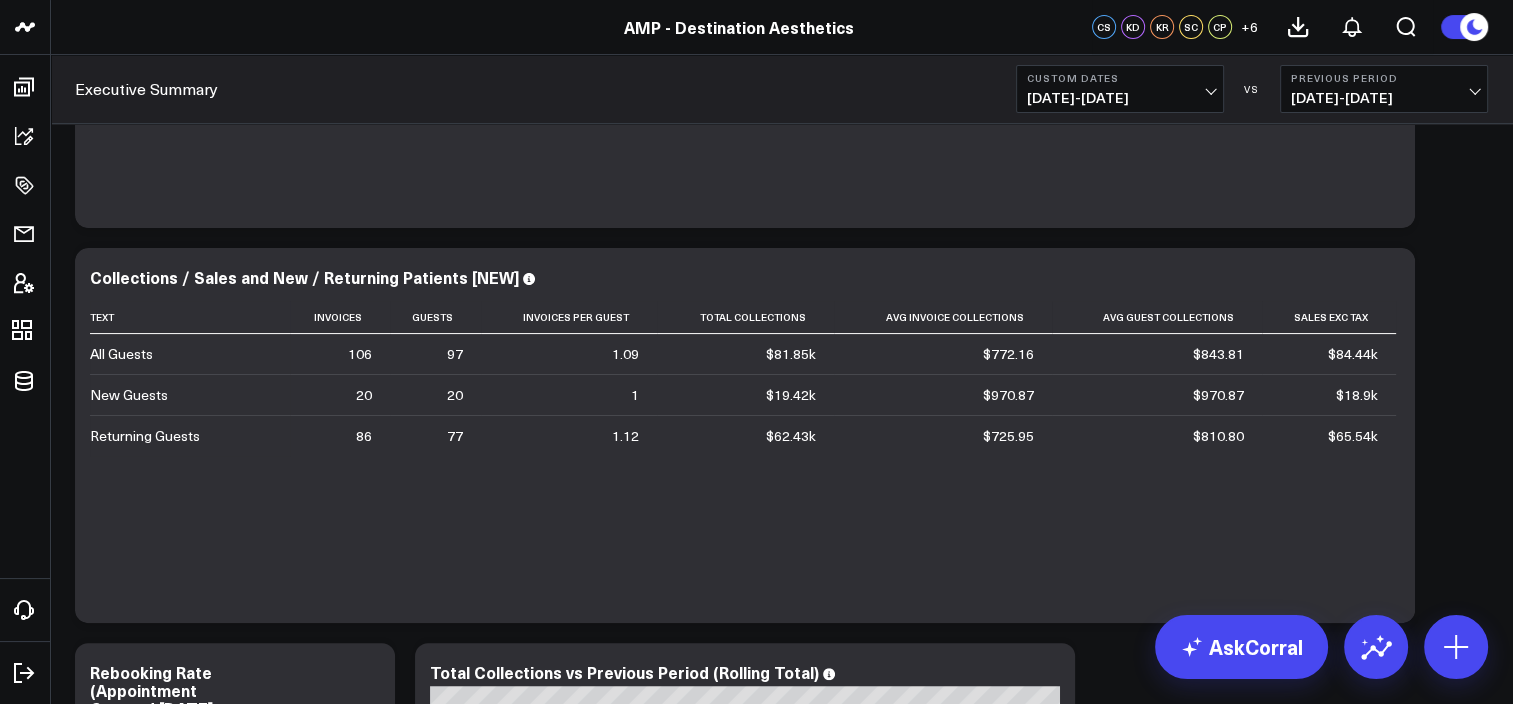 scroll, scrollTop: 341, scrollLeft: 0, axis: vertical 